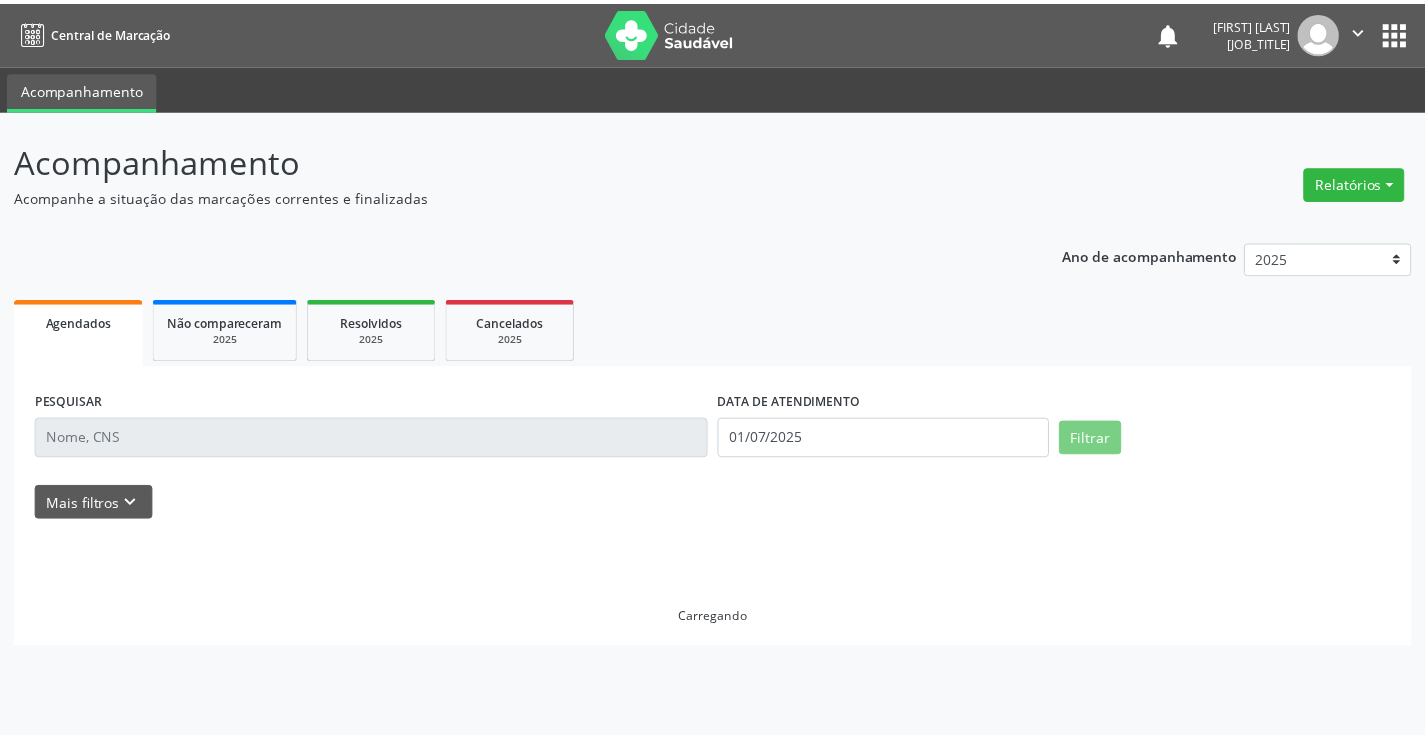 scroll, scrollTop: 0, scrollLeft: 0, axis: both 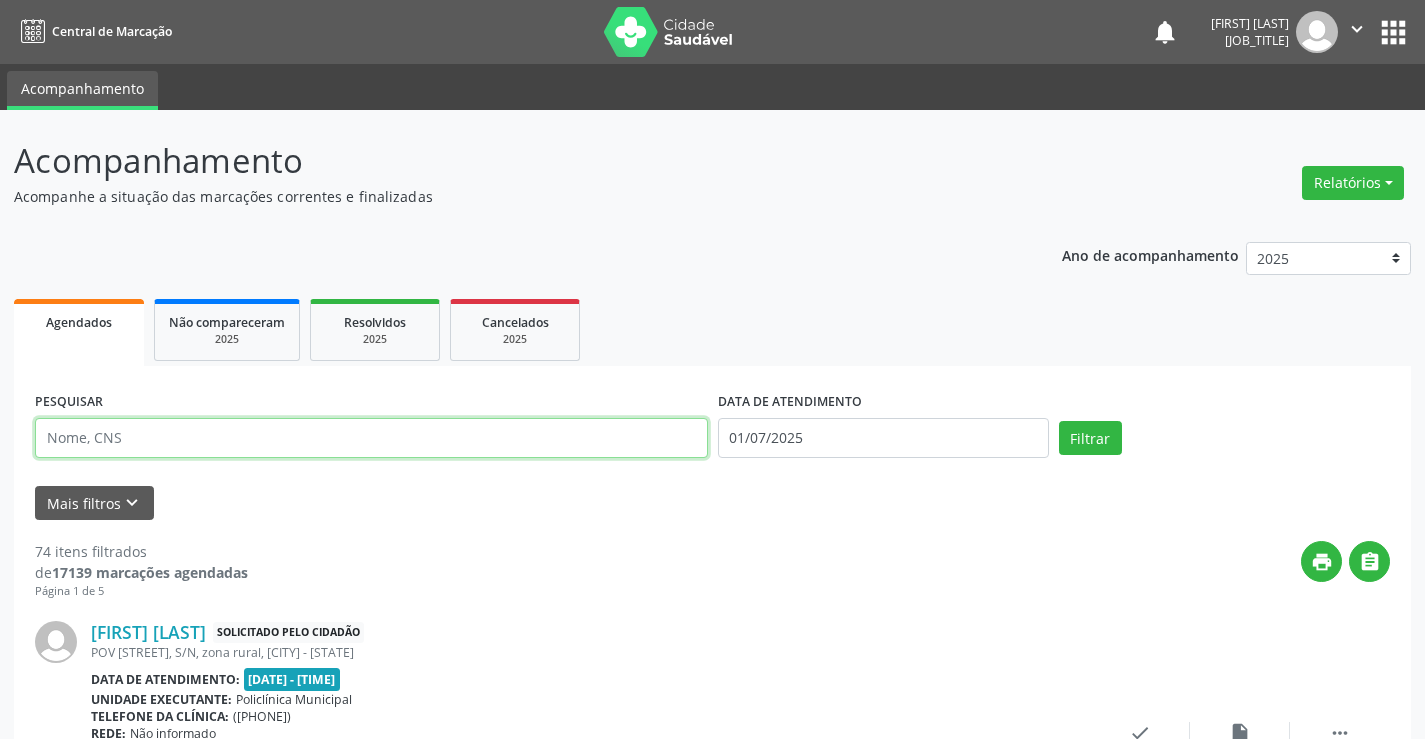 click at bounding box center [371, 438] 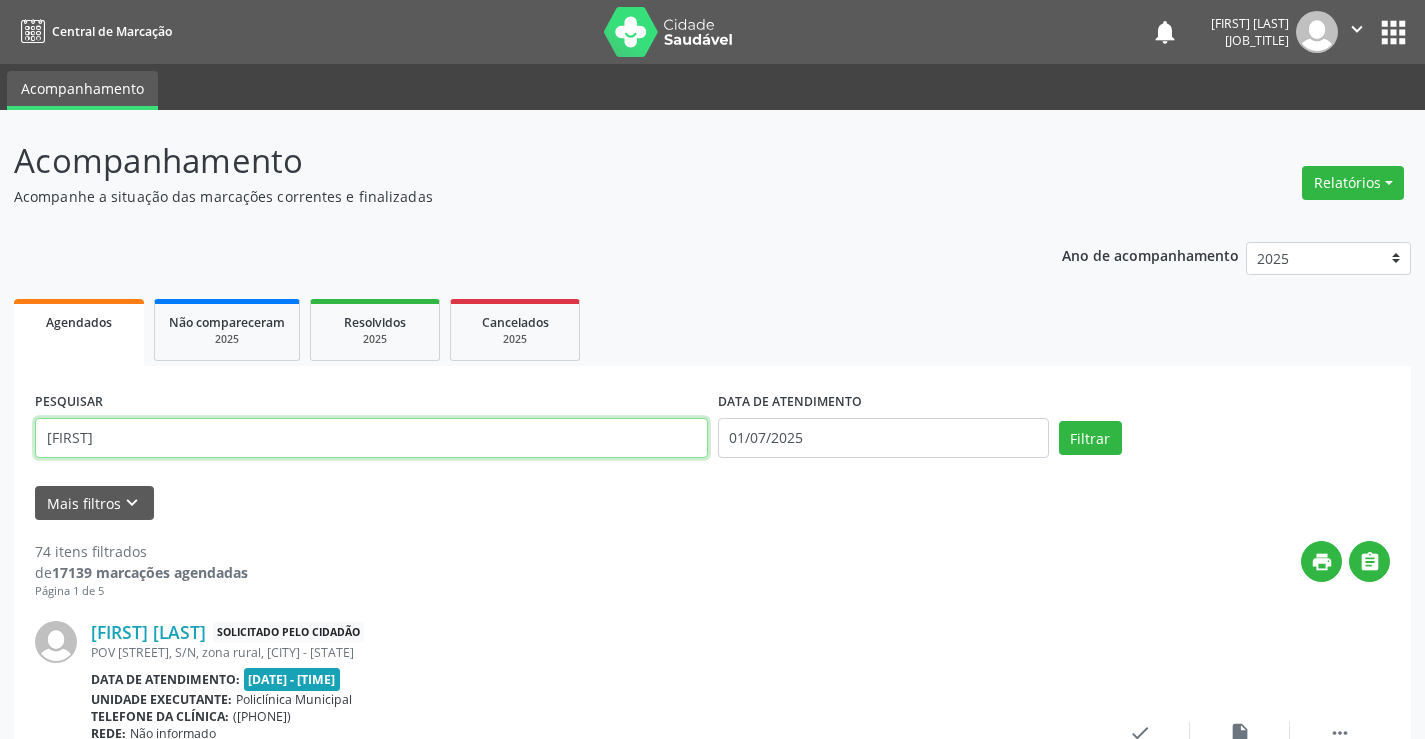 click on "Filtrar" at bounding box center [1090, 438] 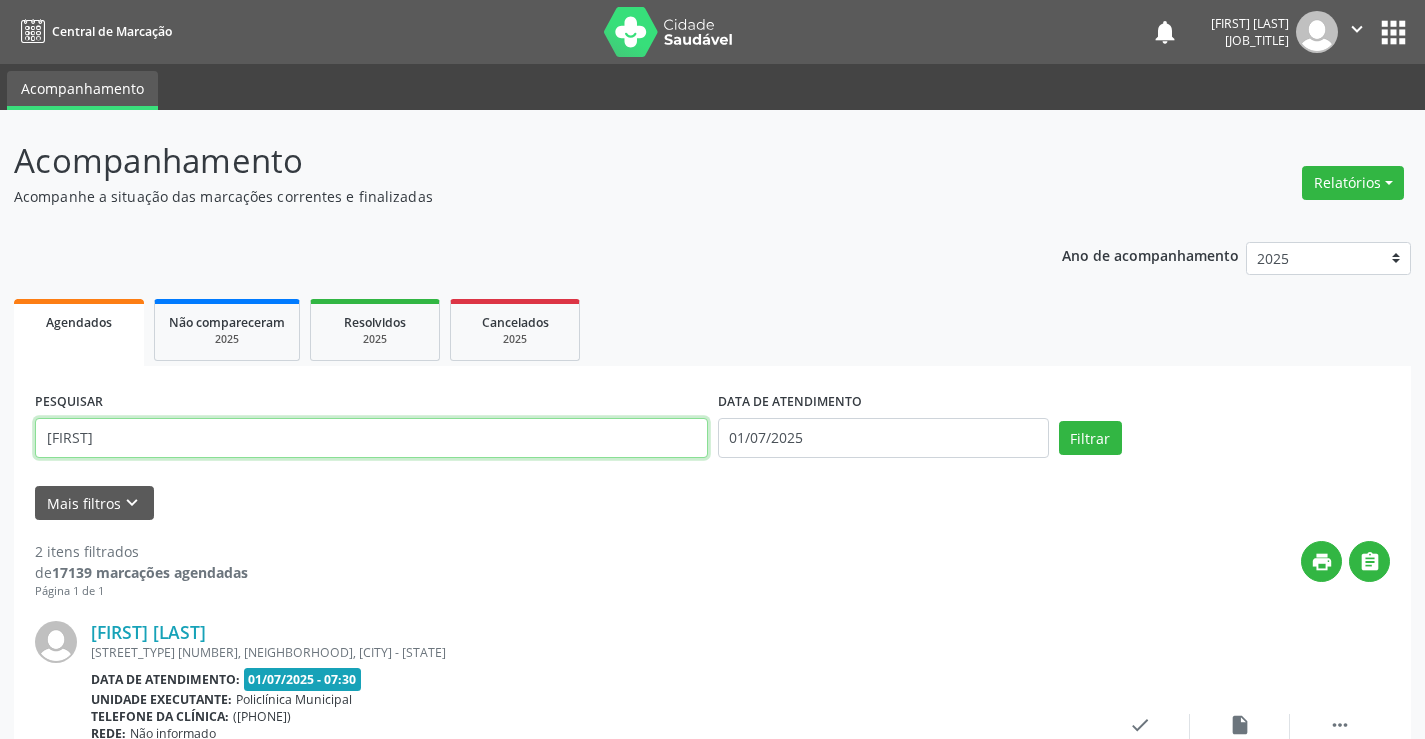 click on "[FIRST]" at bounding box center [371, 438] 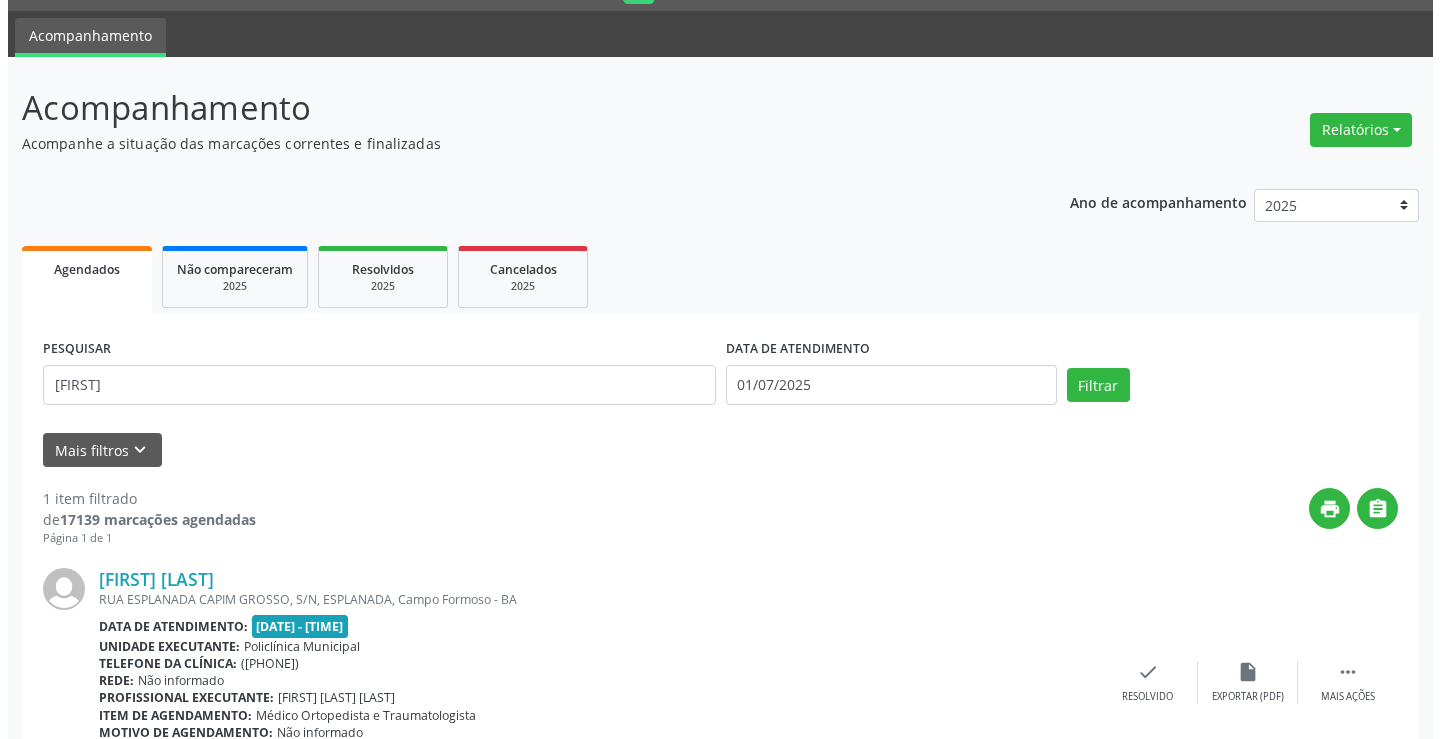 scroll, scrollTop: 166, scrollLeft: 0, axis: vertical 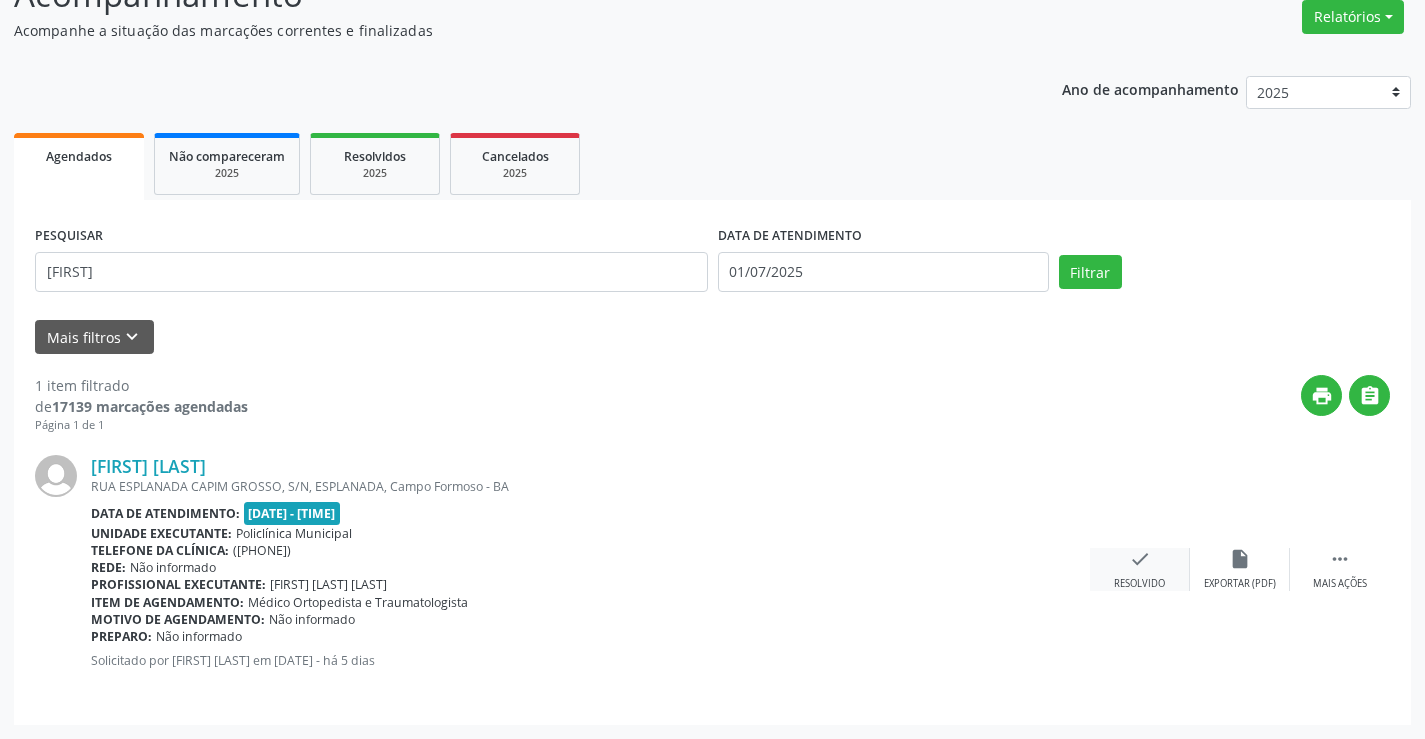 click on "Resolvido" at bounding box center (1240, 584) 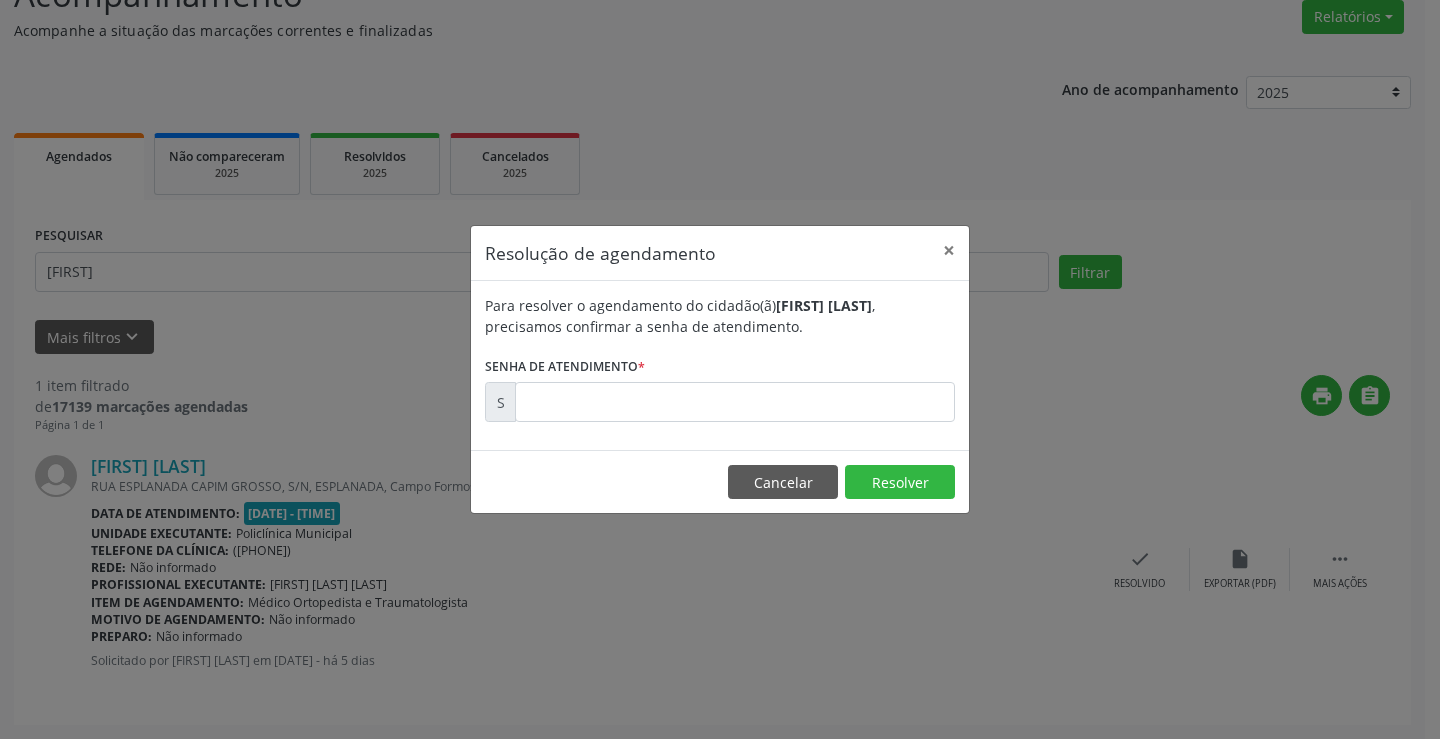 click on "Para resolver o agendamento do cidadão(ã)  [FIRST] [LAST] ,
precisamos confirmar a senha de atendimento.
Senha de atendimento
*
S" at bounding box center (720, 365) 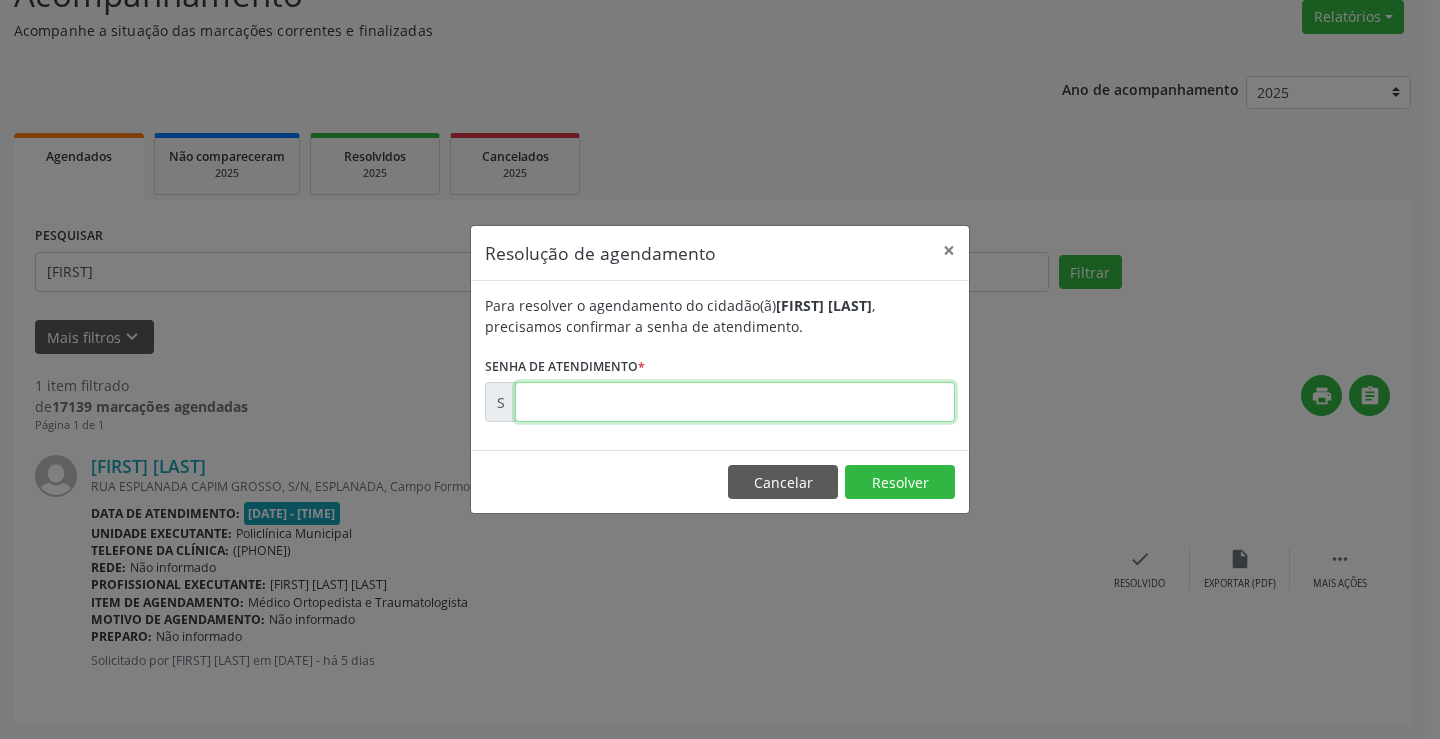click at bounding box center [735, 402] 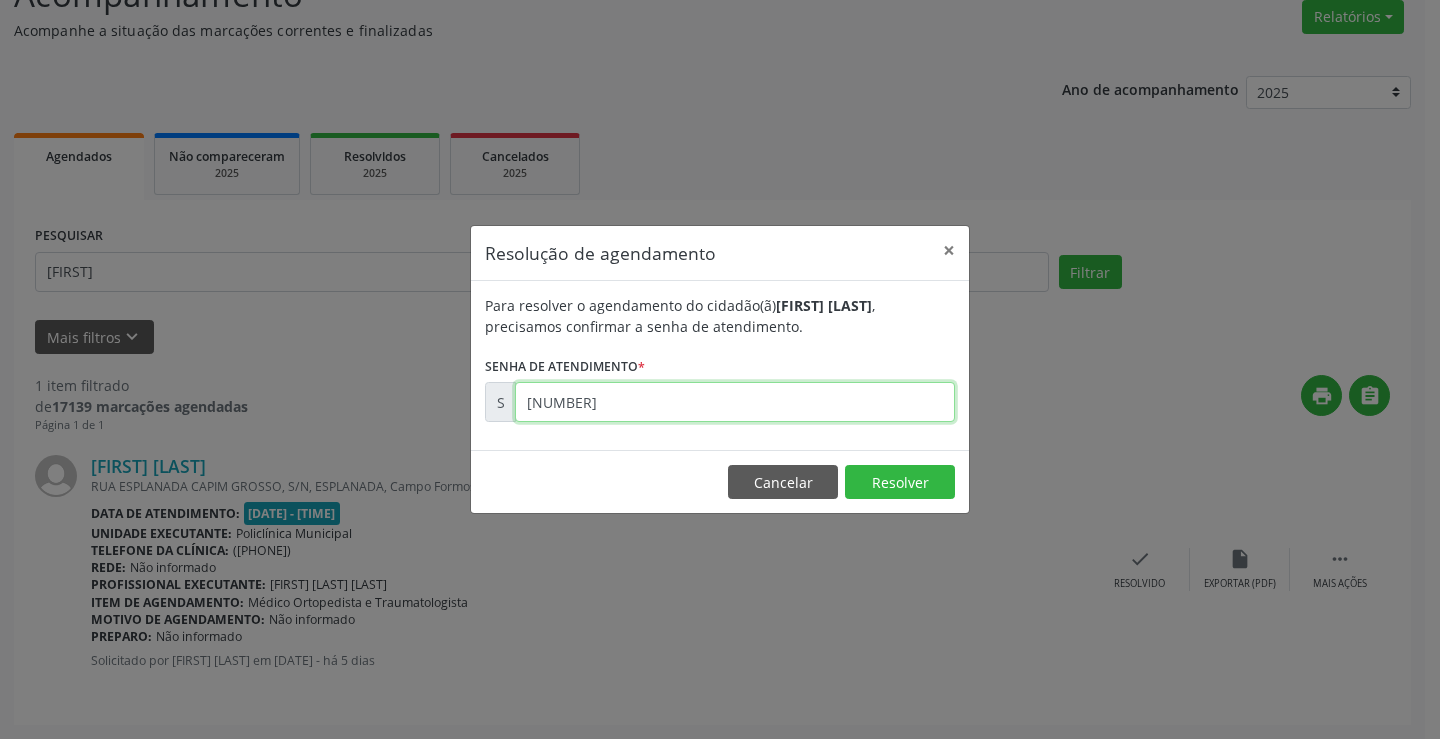 type on "[NUMBER]" 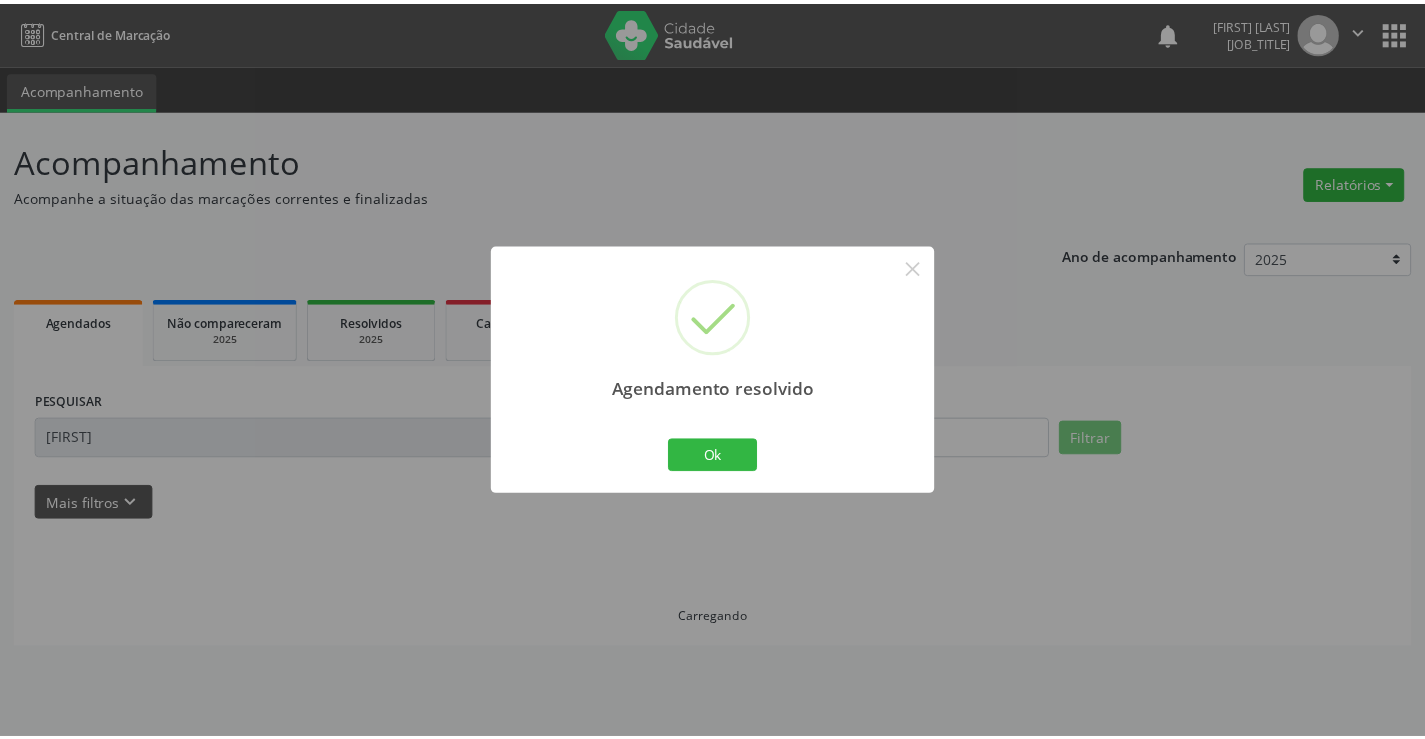 scroll, scrollTop: 0, scrollLeft: 0, axis: both 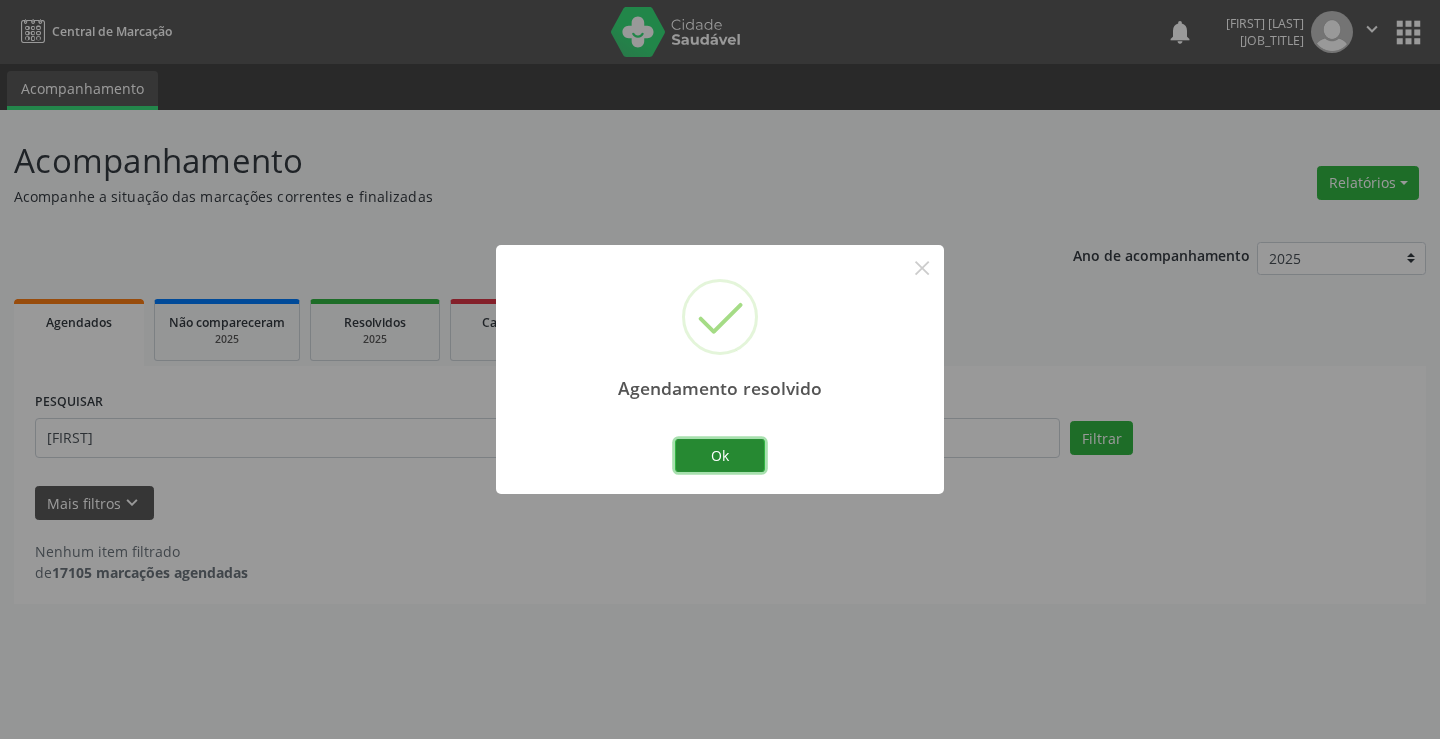 click on "Ok" at bounding box center [720, 456] 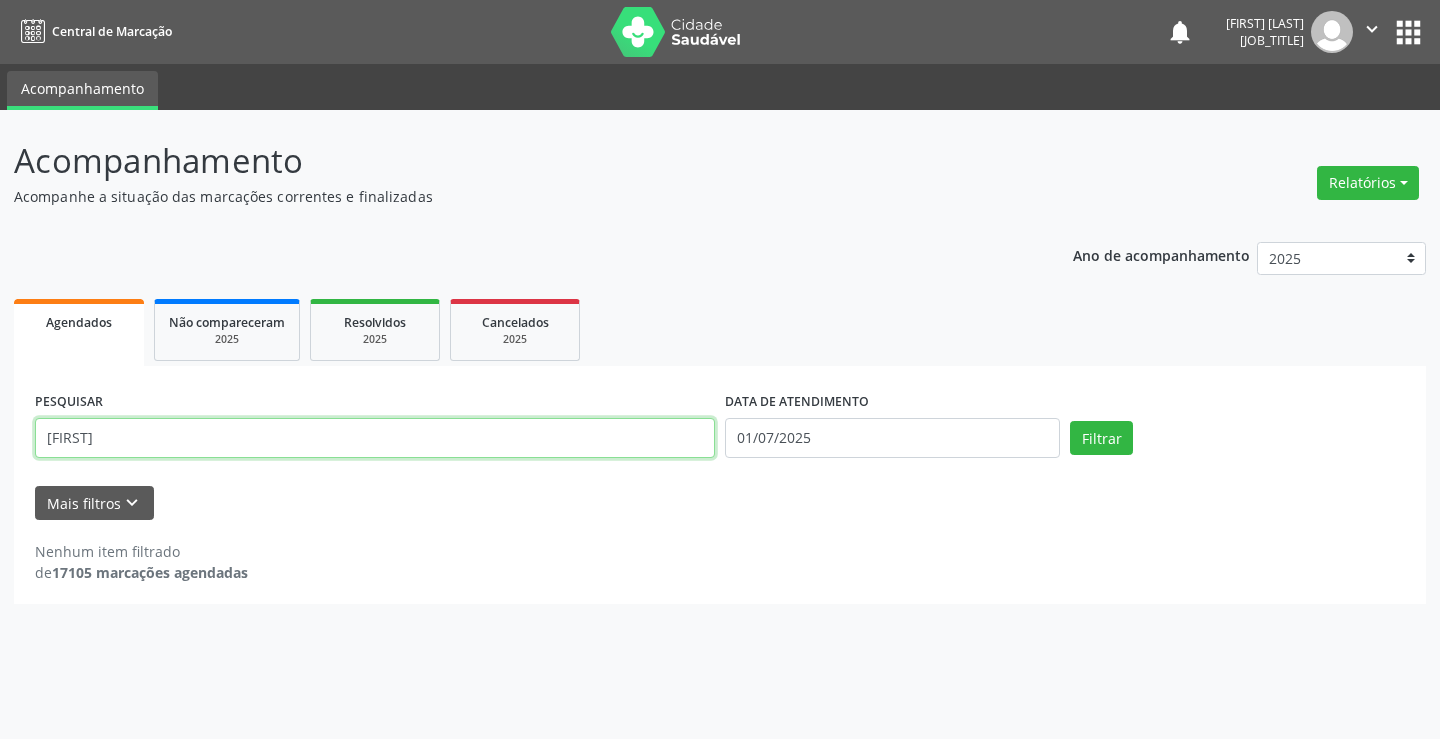click on "[FIRST]" at bounding box center (375, 438) 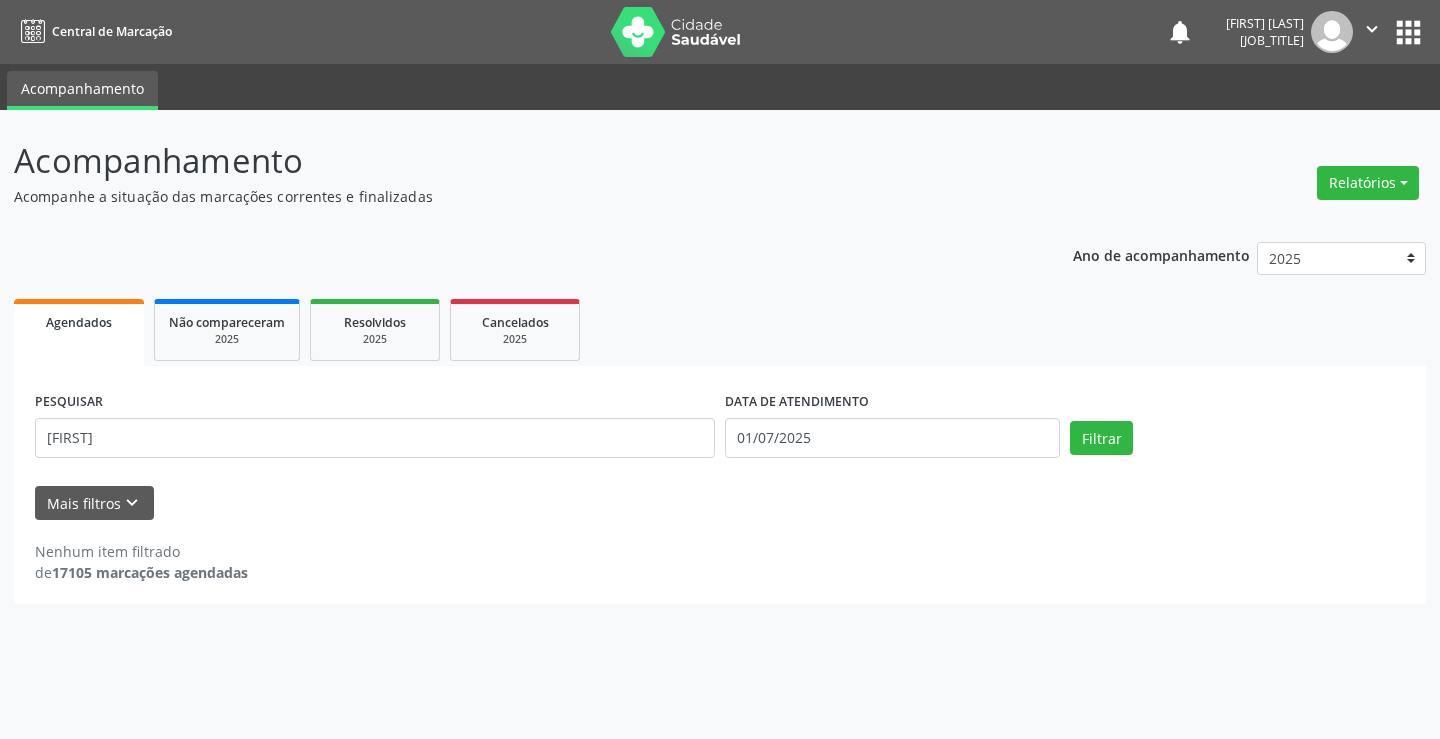 click on "PESQUISAR
[LAST]" at bounding box center [375, 429] 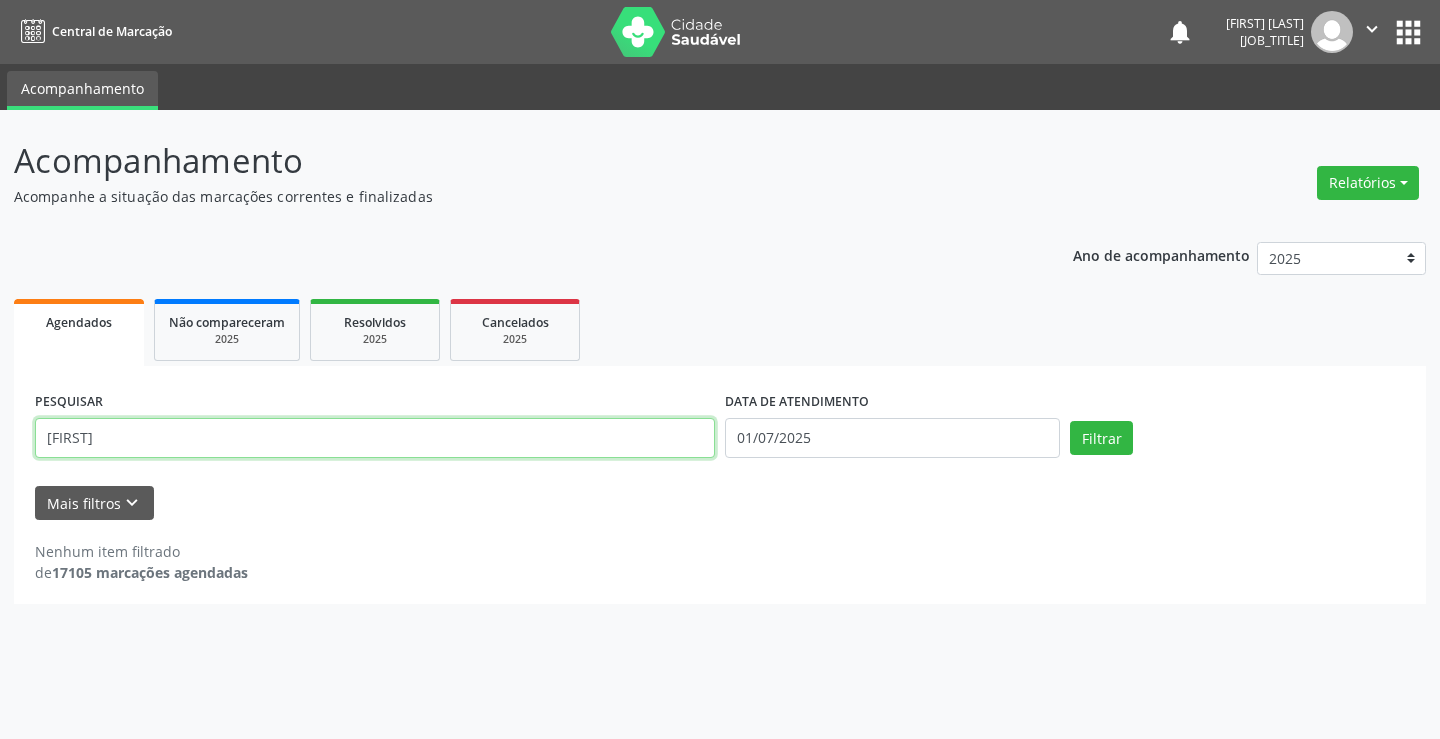 click on "[FIRST]" at bounding box center (375, 438) 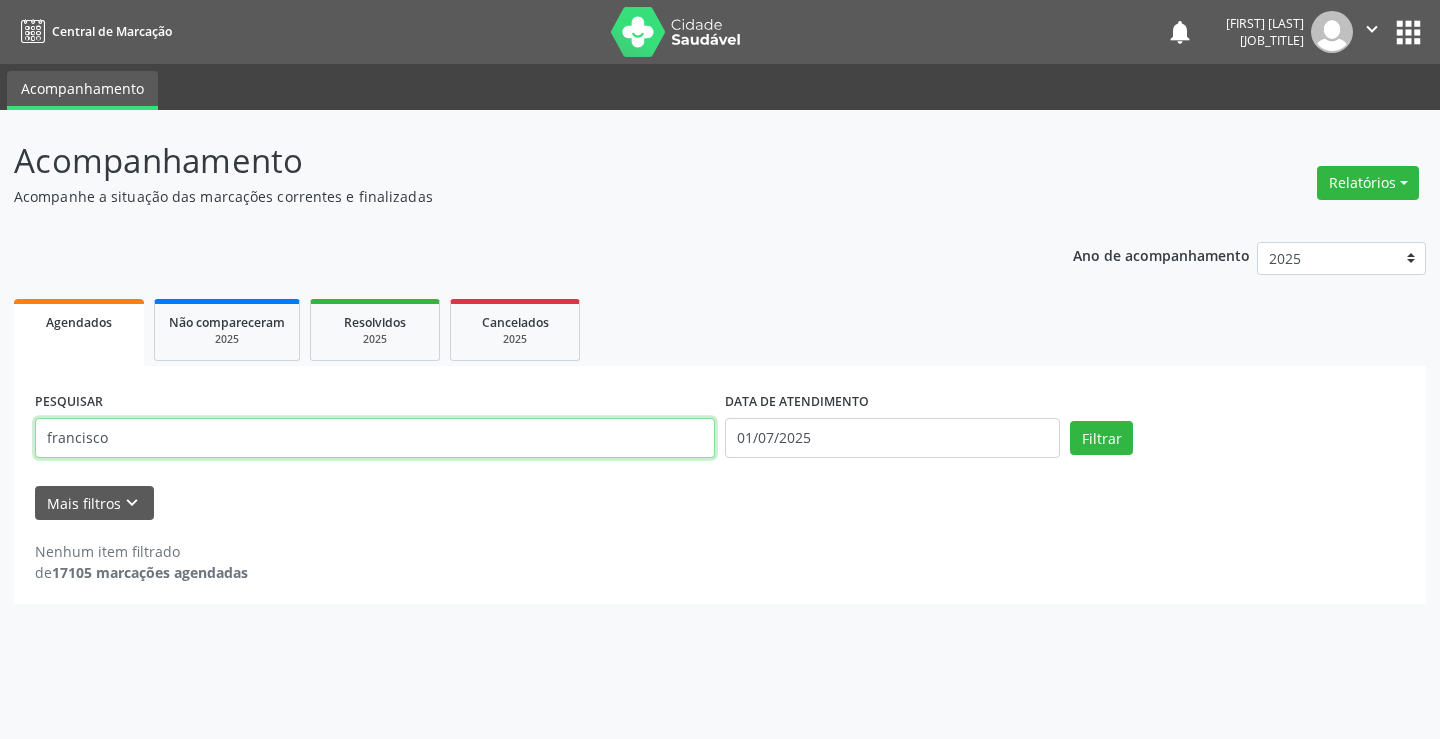 type on "francisco" 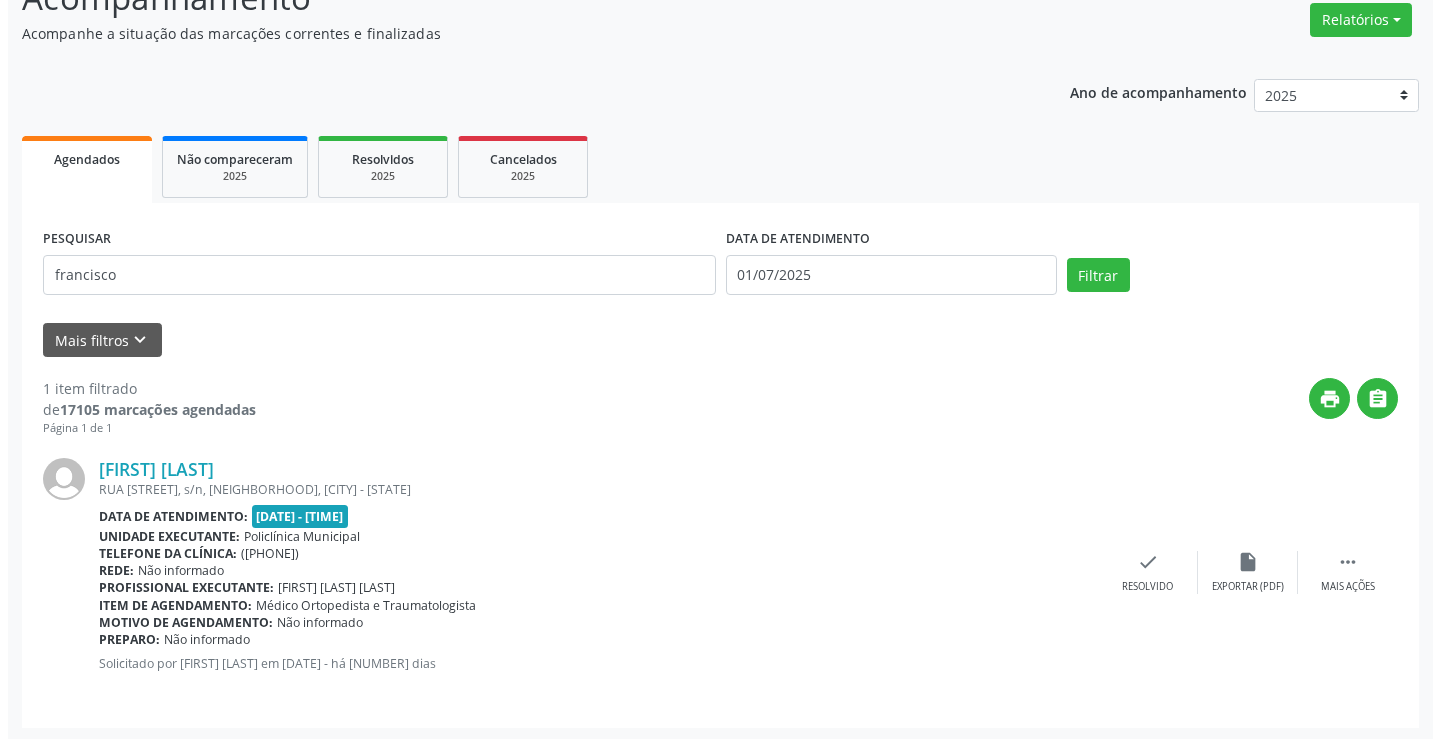 scroll, scrollTop: 166, scrollLeft: 0, axis: vertical 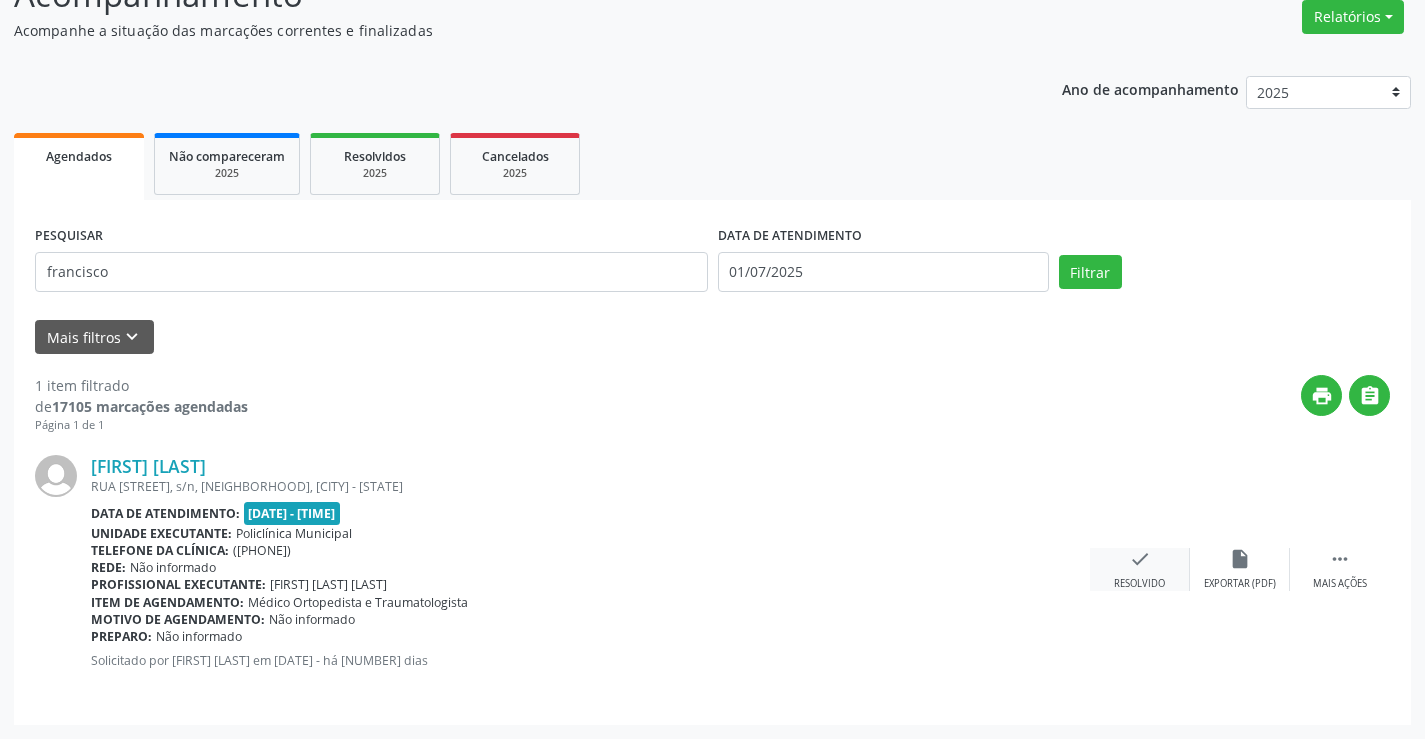 click on "check
Resolvido" at bounding box center [1140, 569] 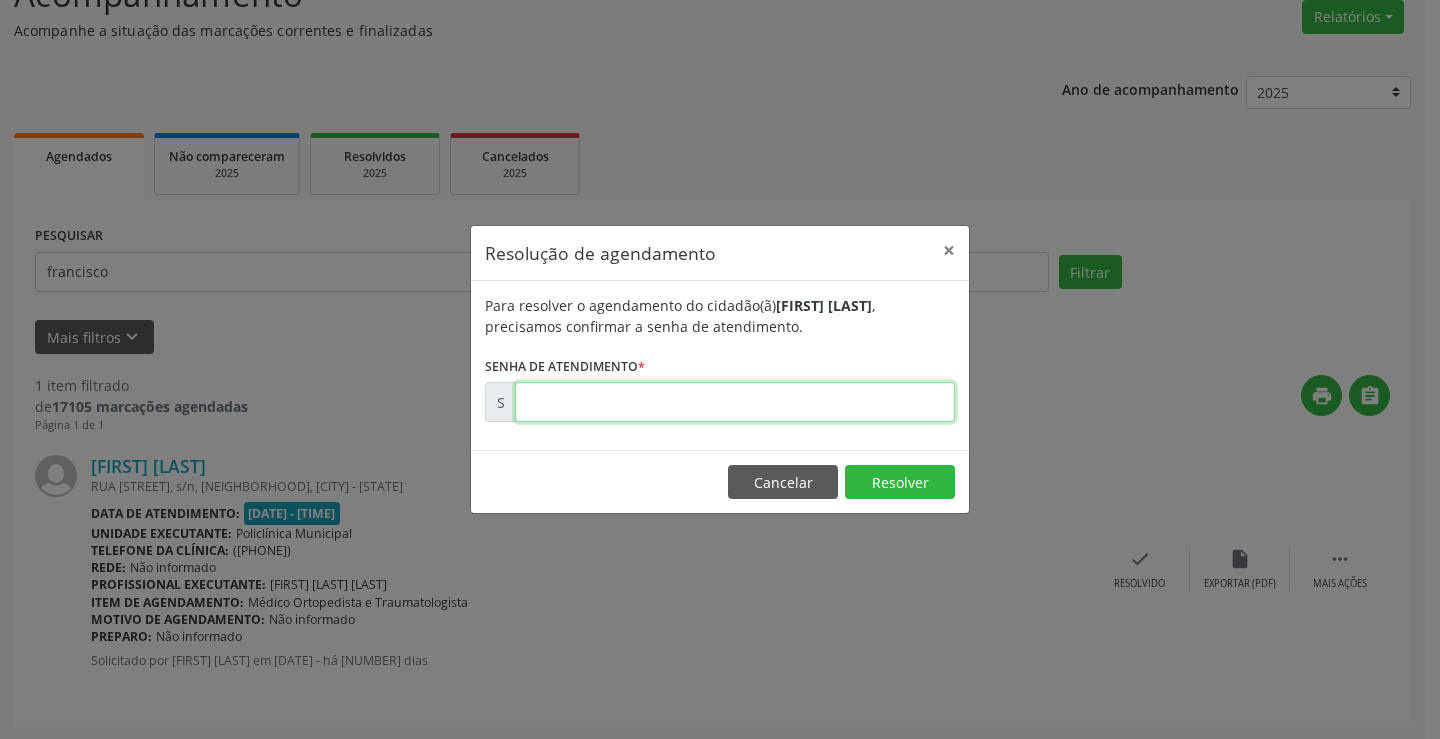 drag, startPoint x: 765, startPoint y: 392, endPoint x: 780, endPoint y: 411, distance: 24.207438 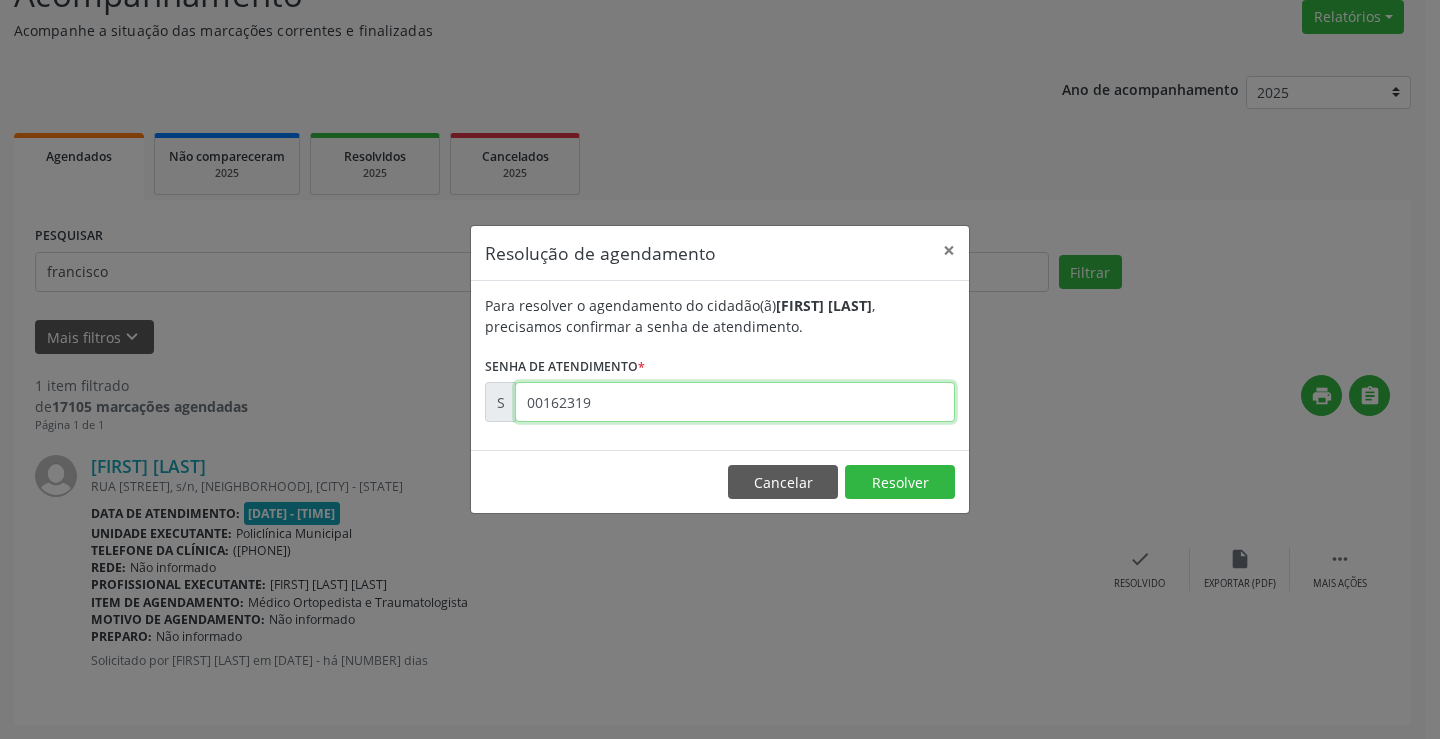 type on "00162319" 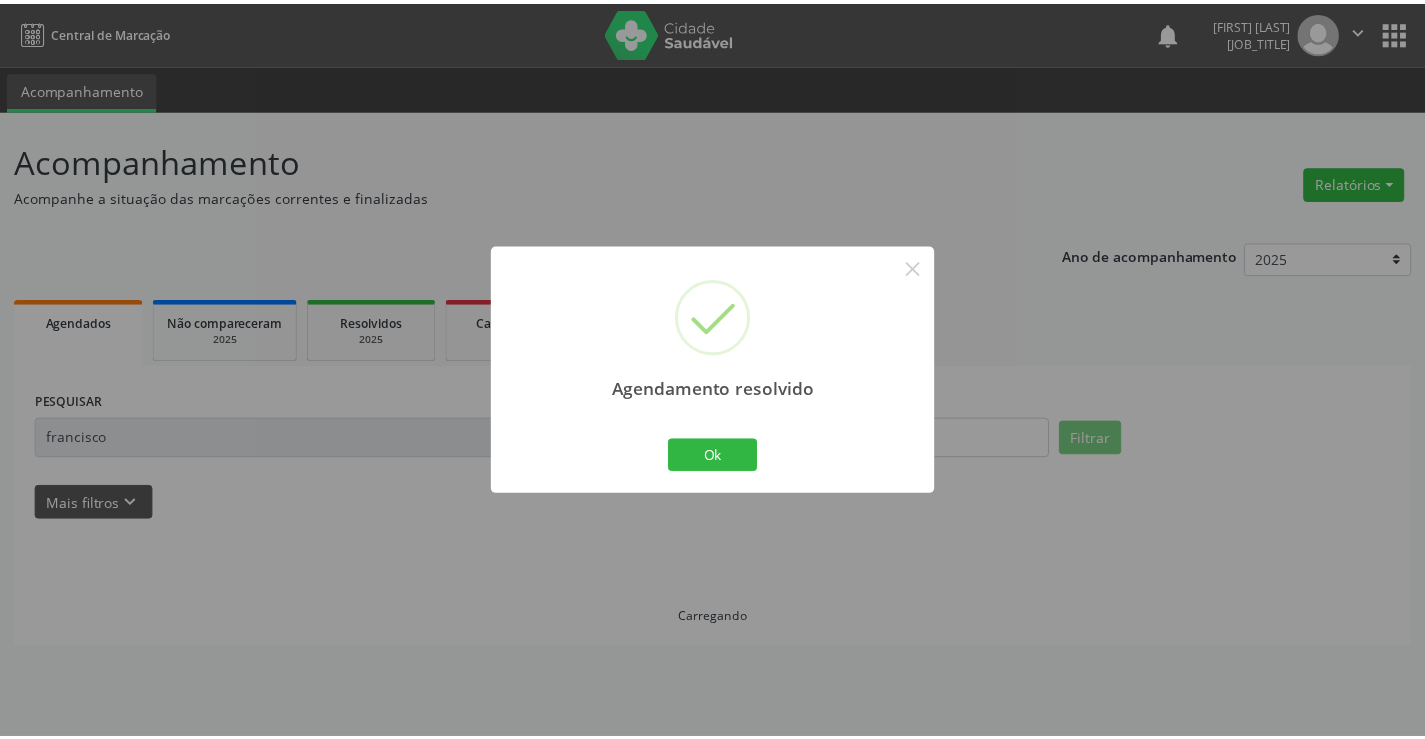 scroll, scrollTop: 0, scrollLeft: 0, axis: both 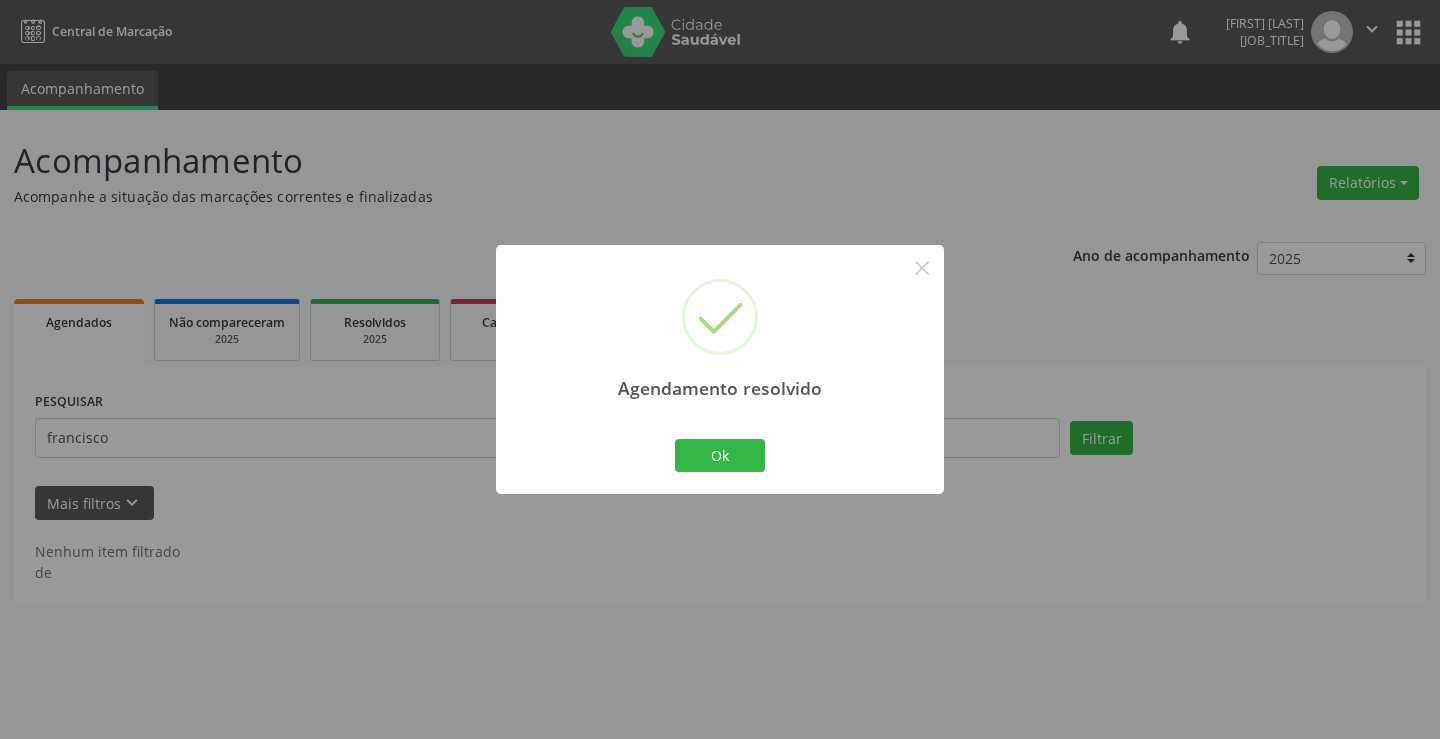drag, startPoint x: 771, startPoint y: 436, endPoint x: 711, endPoint y: 449, distance: 61.39218 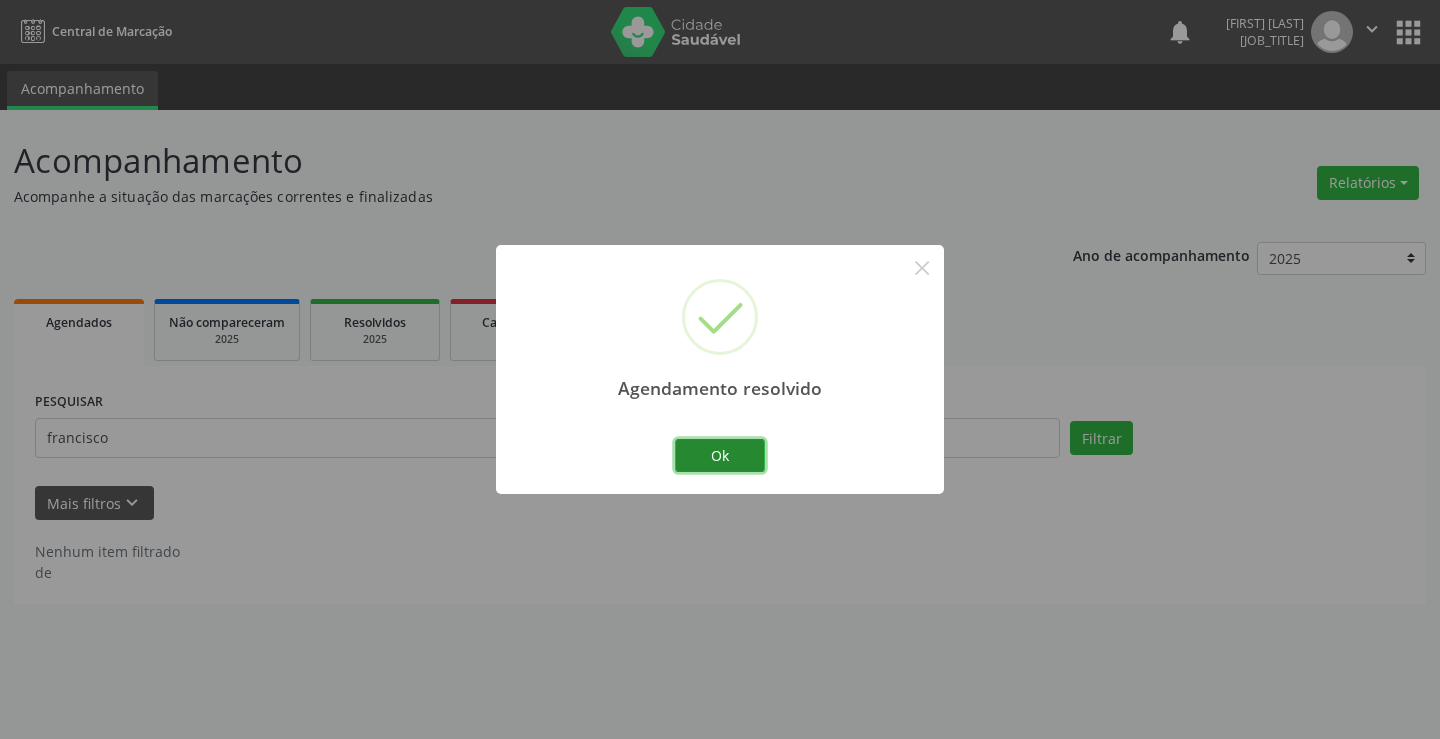 click on "Ok" at bounding box center [720, 456] 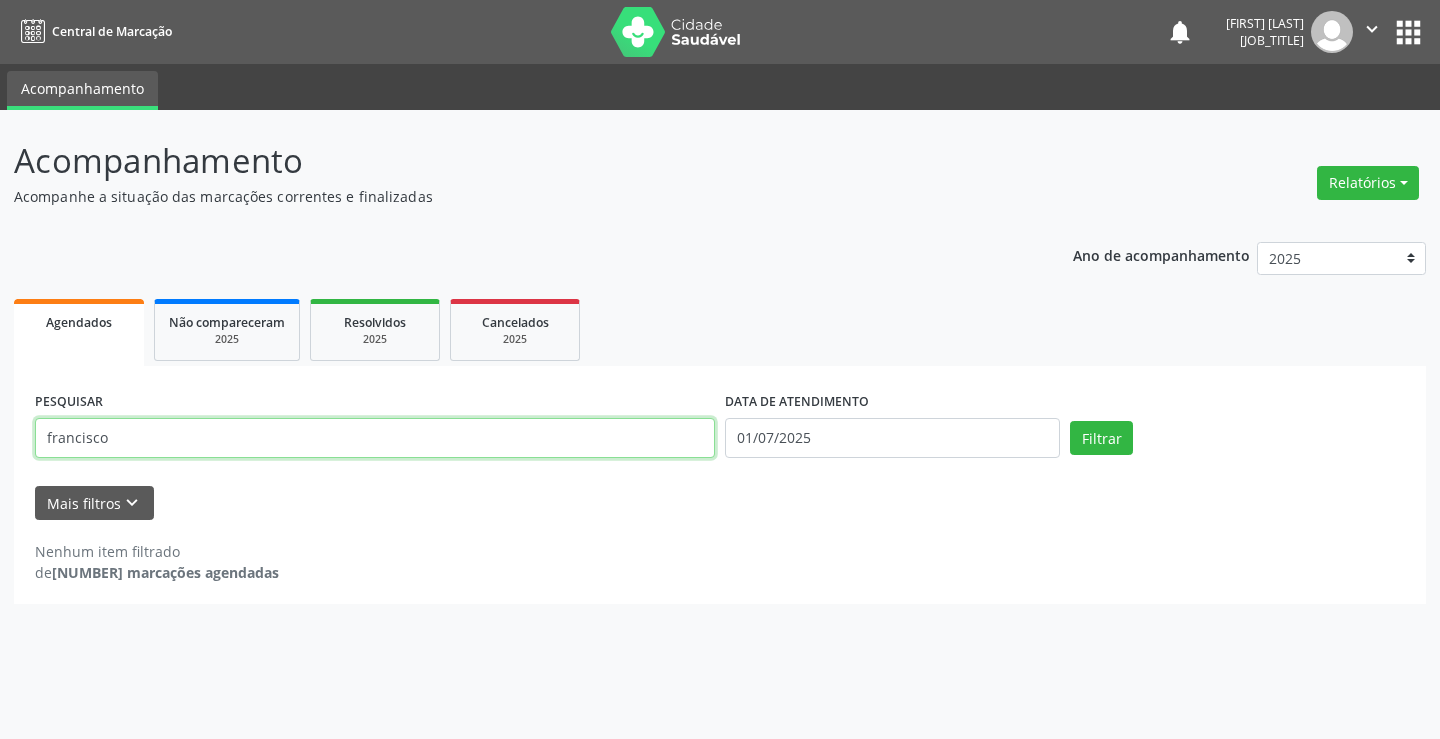 click on "francisco" at bounding box center [375, 438] 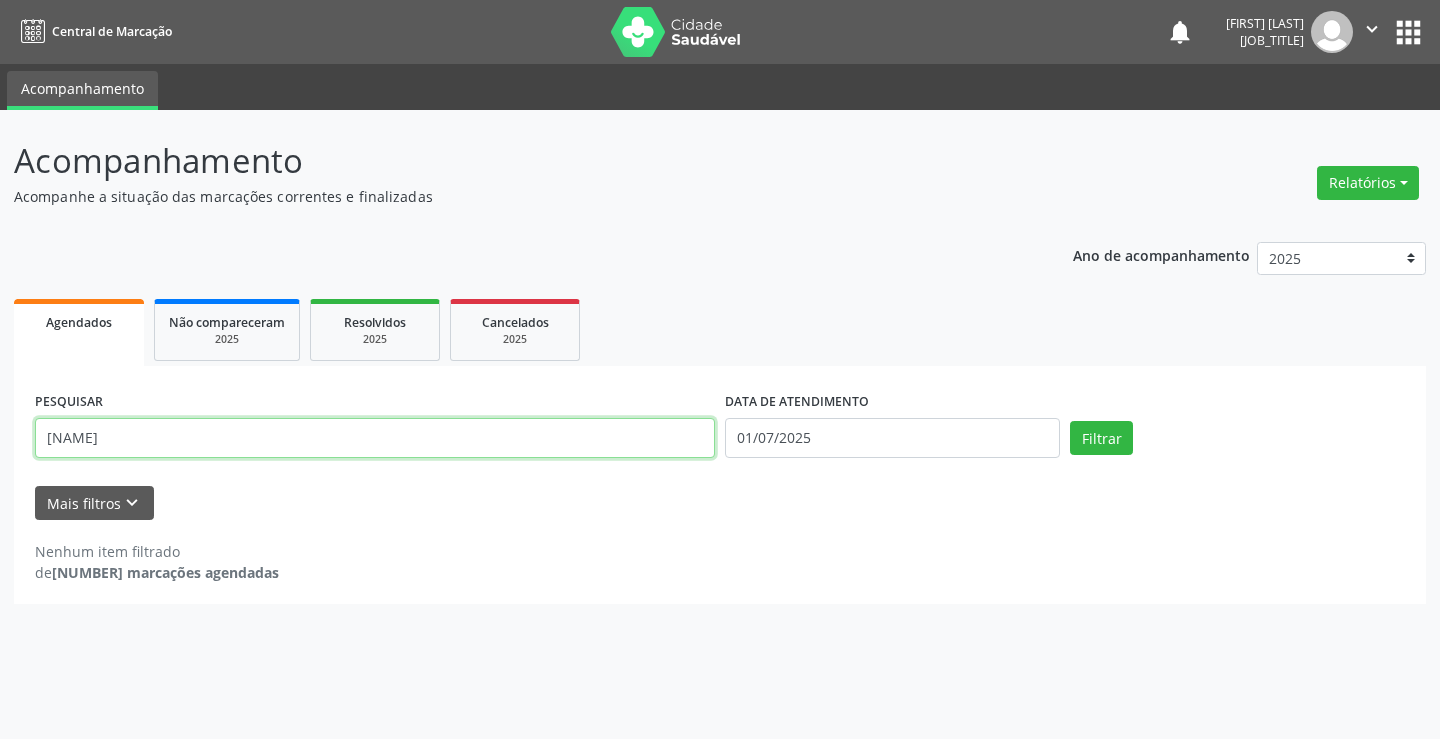 type on "[NAME]" 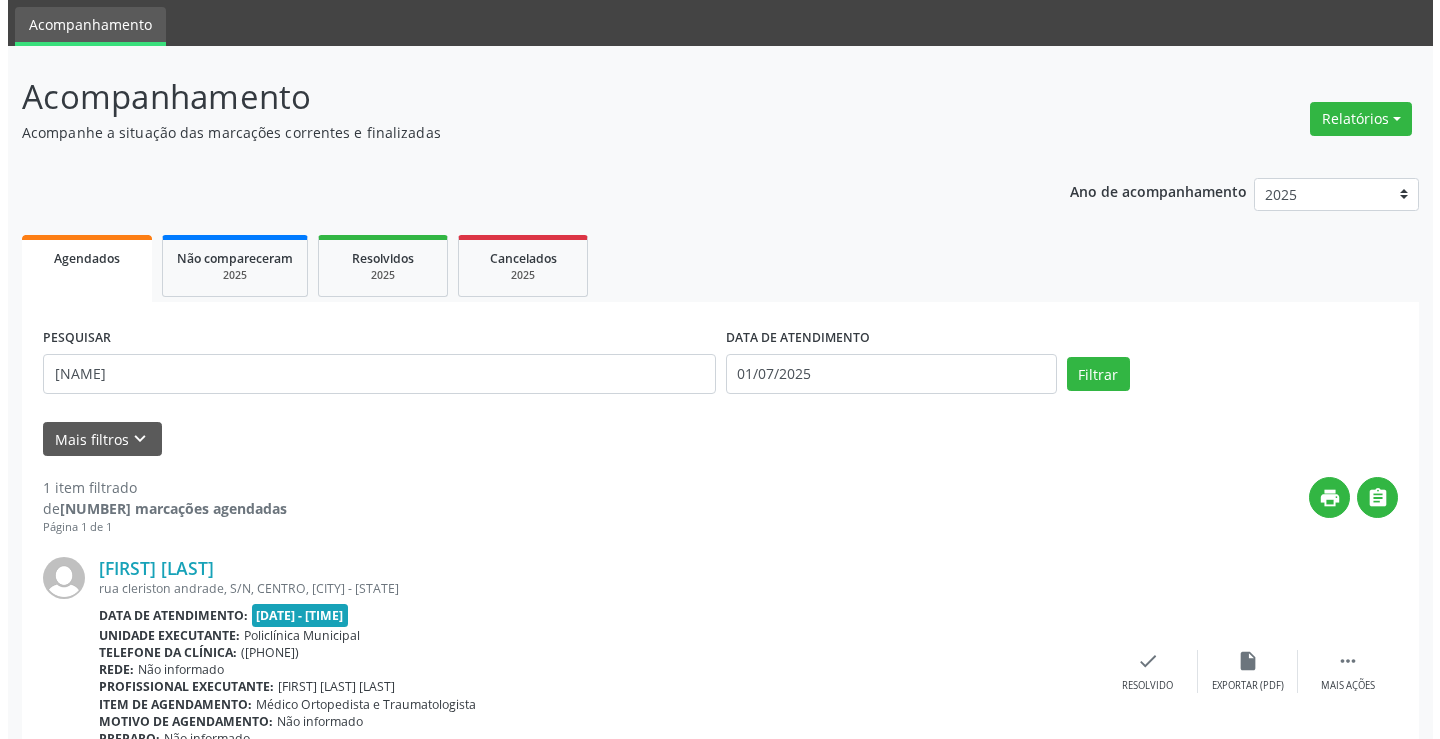 scroll, scrollTop: 166, scrollLeft: 0, axis: vertical 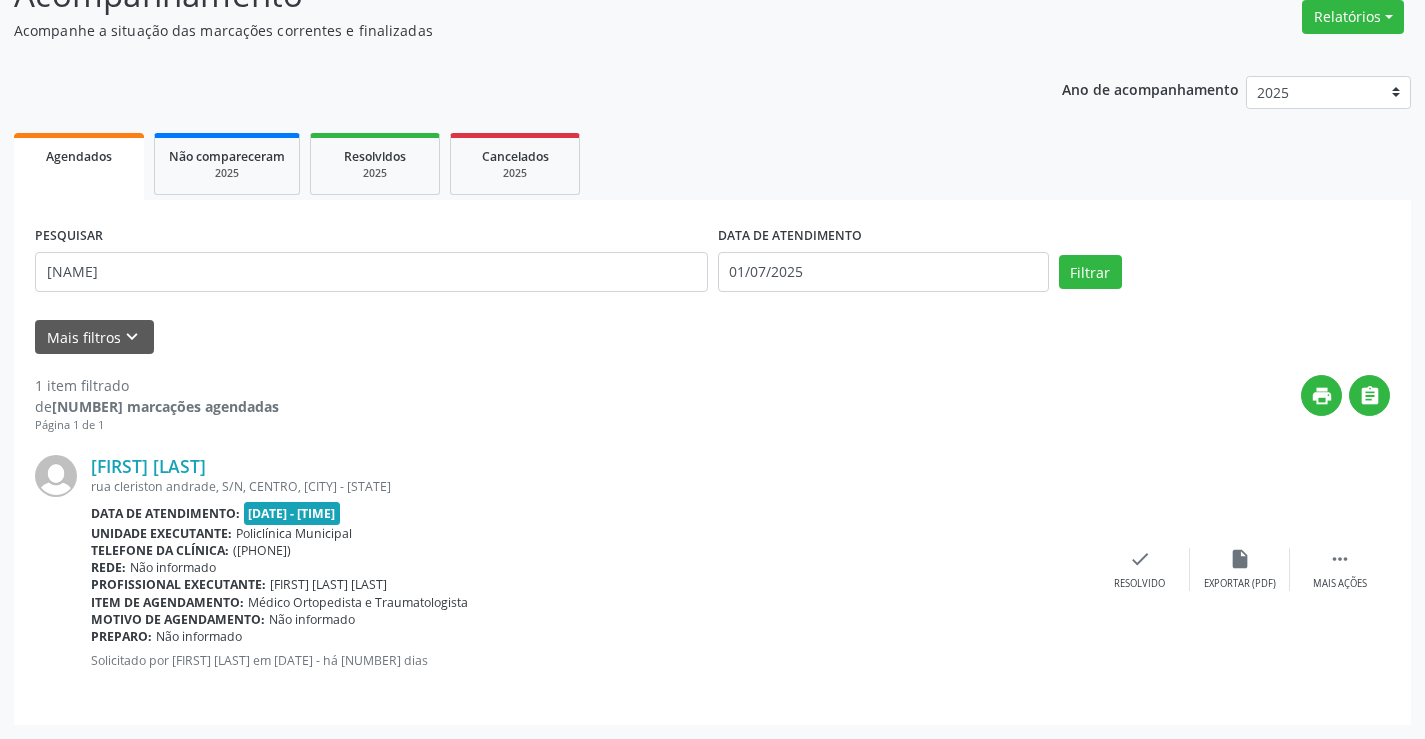 click on "[FIRST] [LAST]
rua [STREET_NAME], [NUMBER], [NEIGHBORHOOD], [CITY] - [STATE]
Data de atendimento:
[DATE] - [TIME]
Unidade executante:
[ORGANIZATION_NAME]
Telefone da clínica:
([AREA_CODE]) [PHONE]
Rede:
Não informado
Profissional executante:
[FIRST] [LAST]
Item de agendamento:
[JOB_TITLE]
Motivo de agendamento:
Não informado
Preparo:
Não informado
Solicitado por [FIRST] [LAST] em [DATE] - há [NUMBER] dias

Mais ações
insert_drive_file
Exportar (PDF)
check
Resolvido" at bounding box center (712, 569) 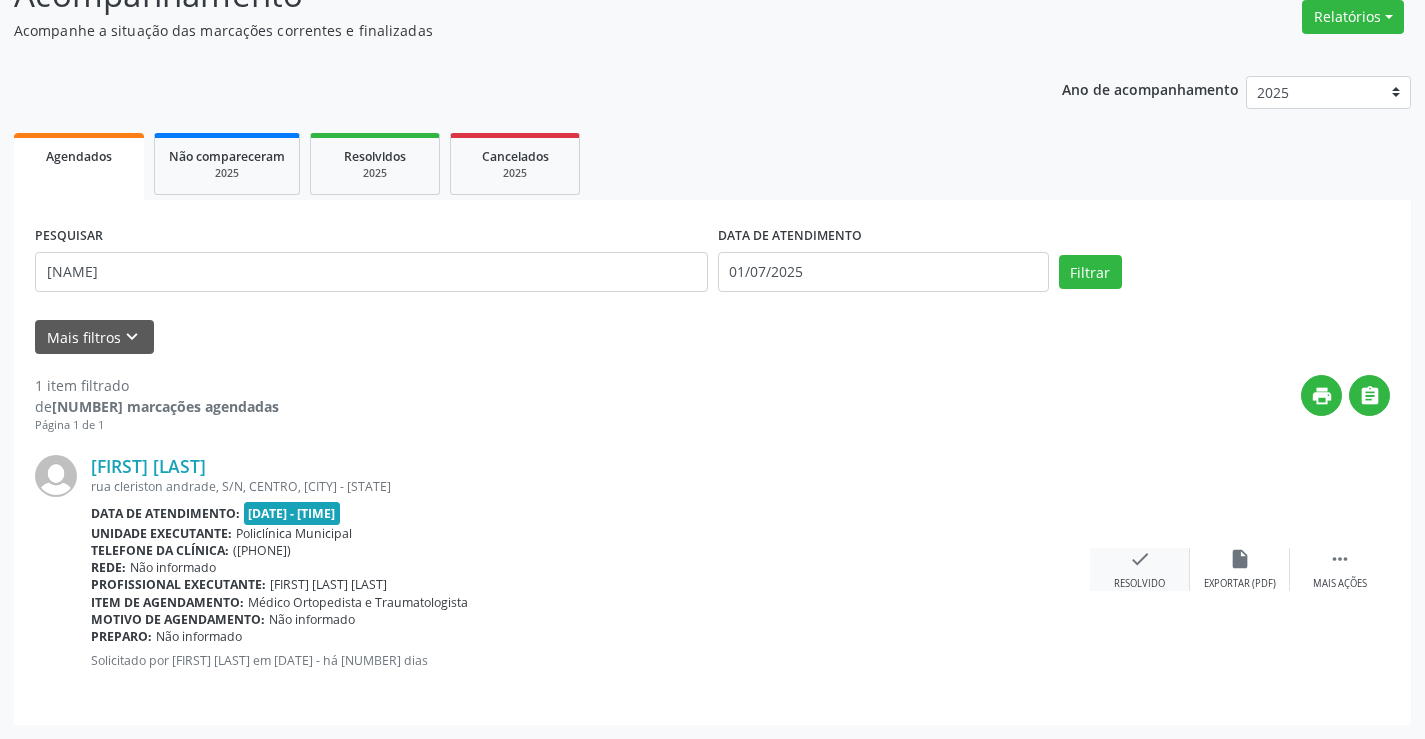 click on "check" at bounding box center [1240, 559] 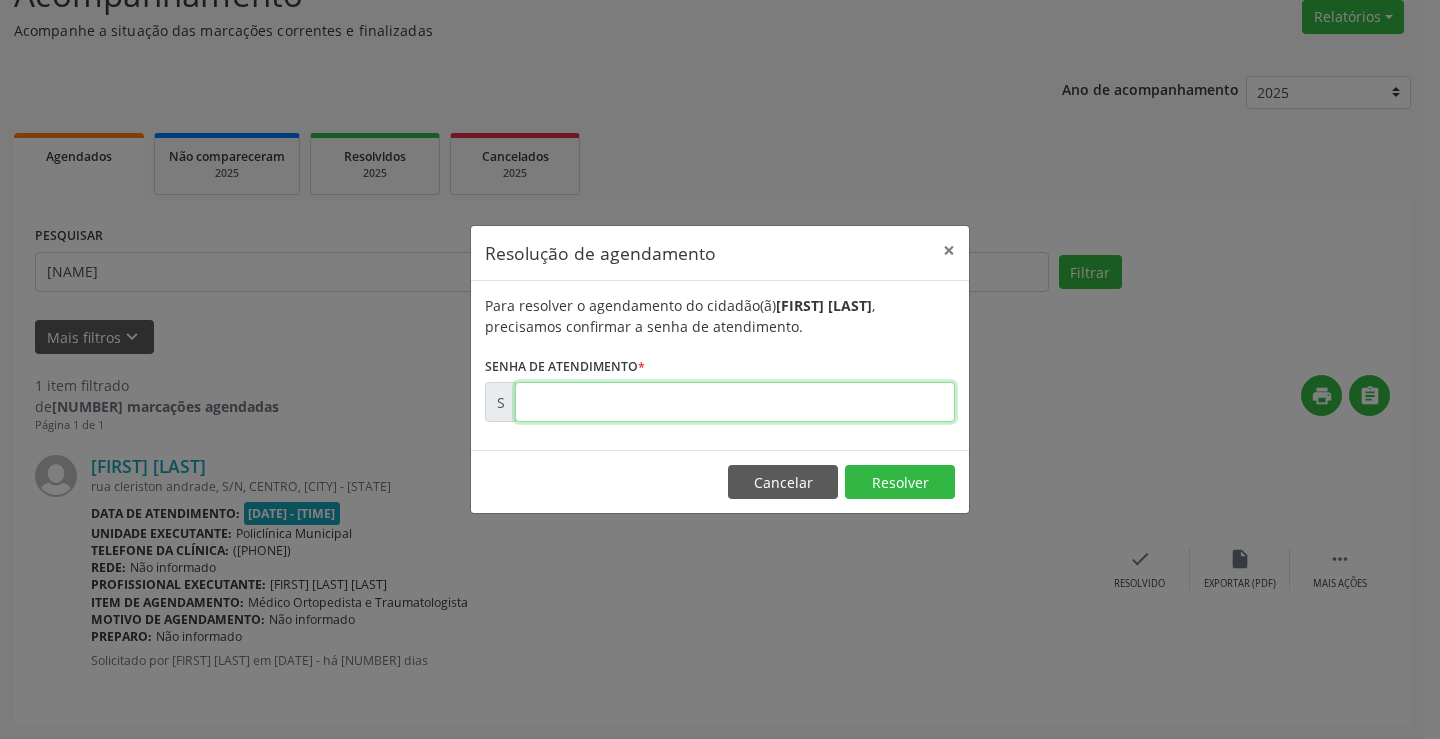 click at bounding box center [735, 402] 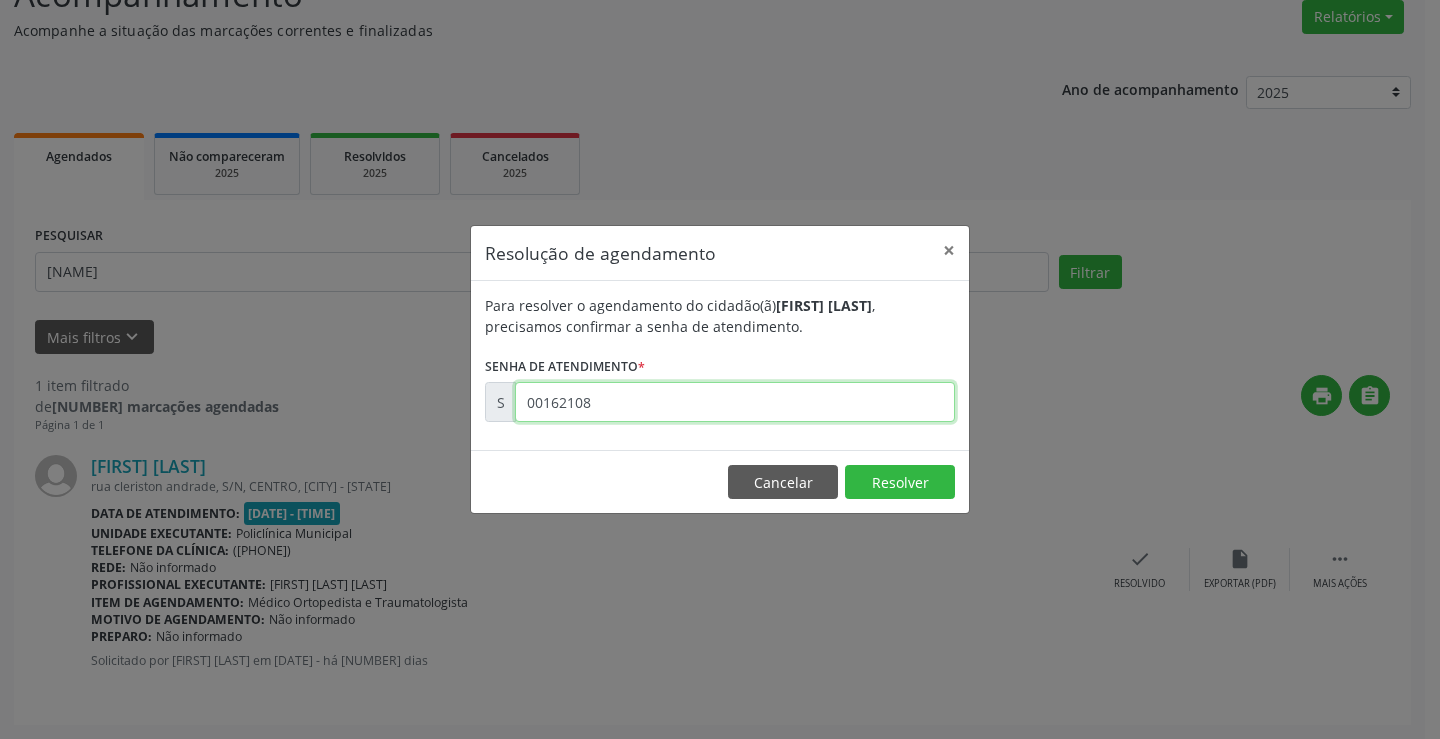 type on "00162108" 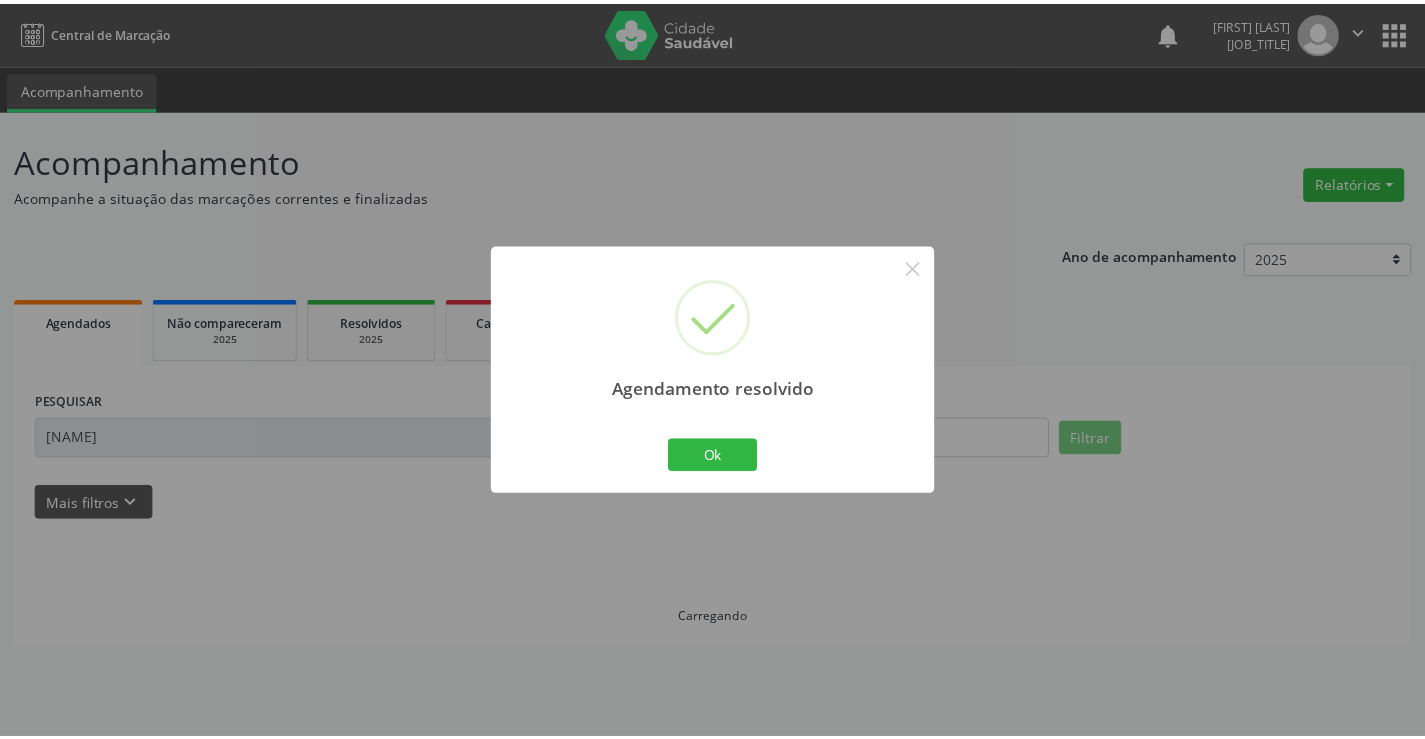 scroll, scrollTop: 0, scrollLeft: 0, axis: both 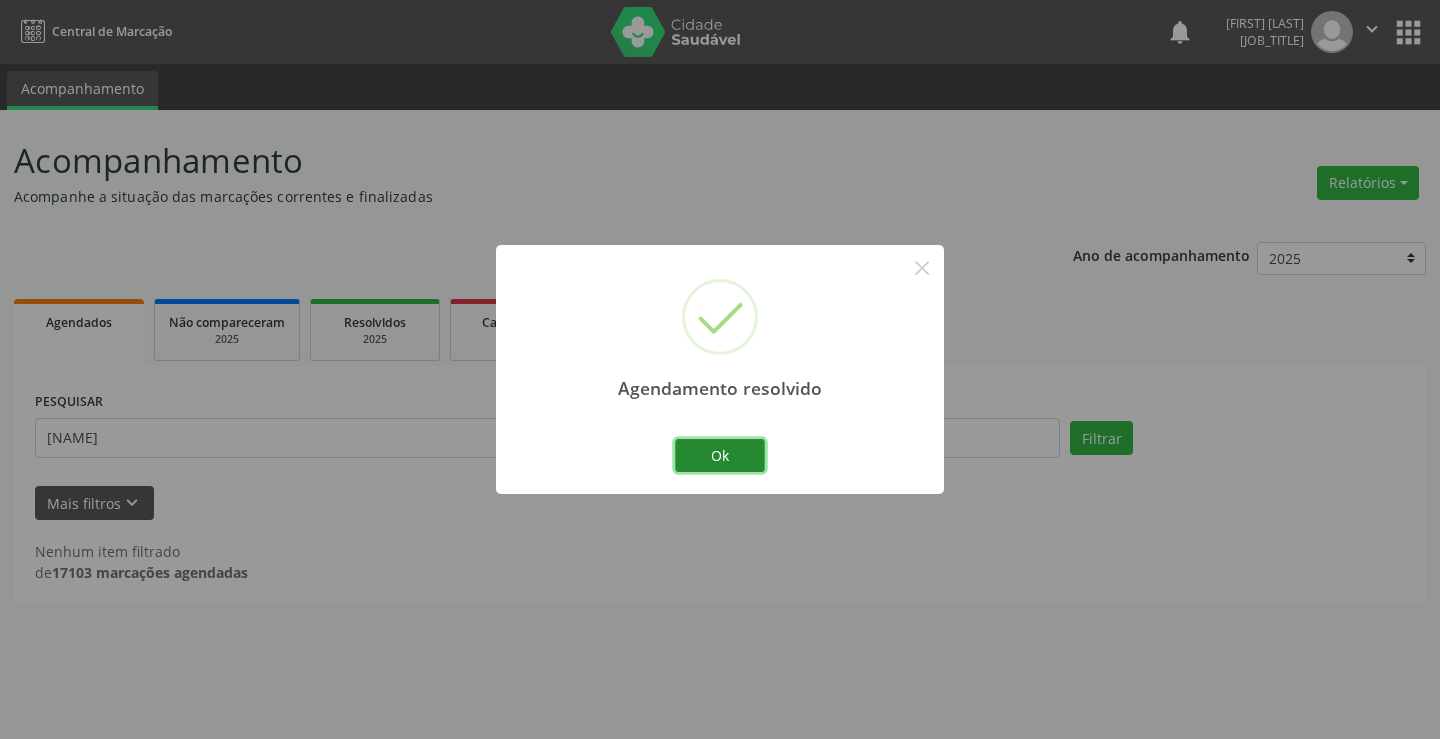 click on "Ok" at bounding box center [720, 456] 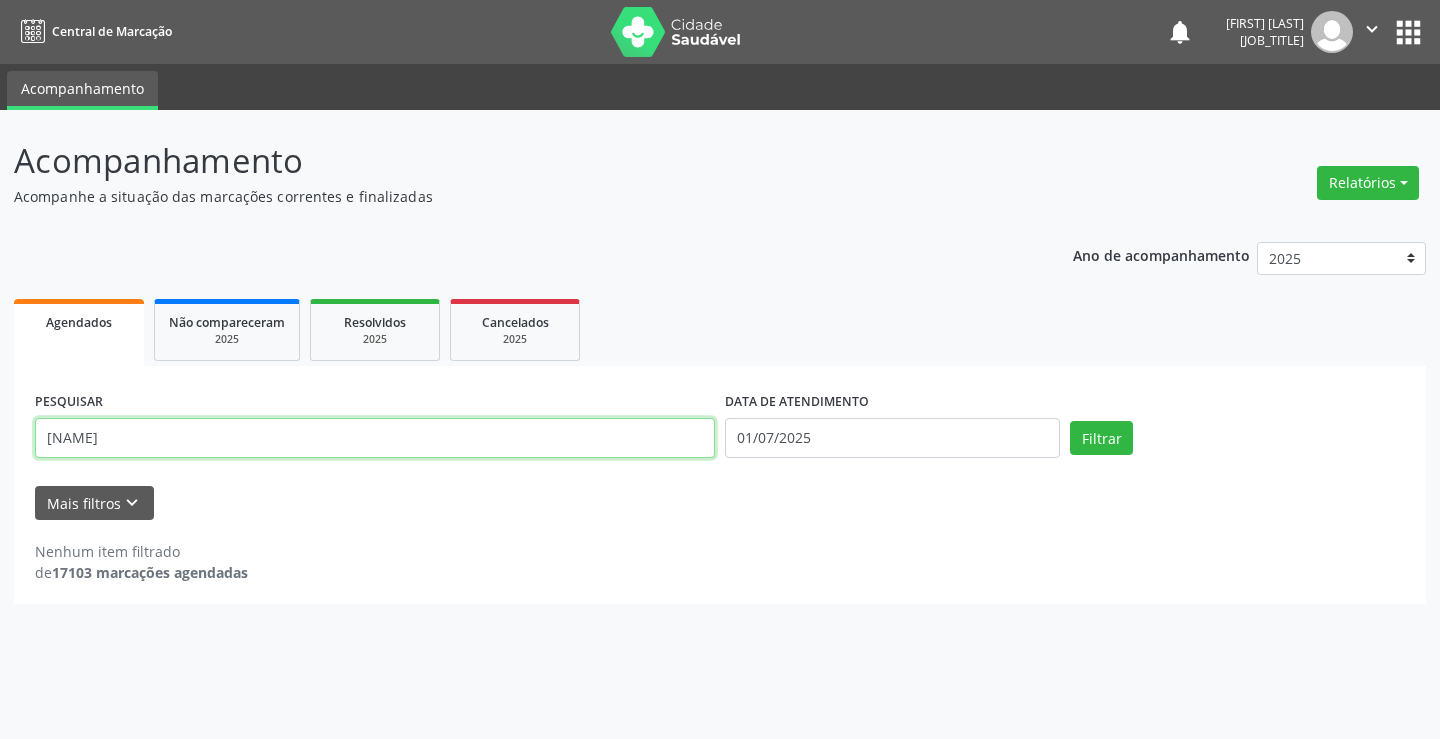 click on "[NAME]" at bounding box center [375, 438] 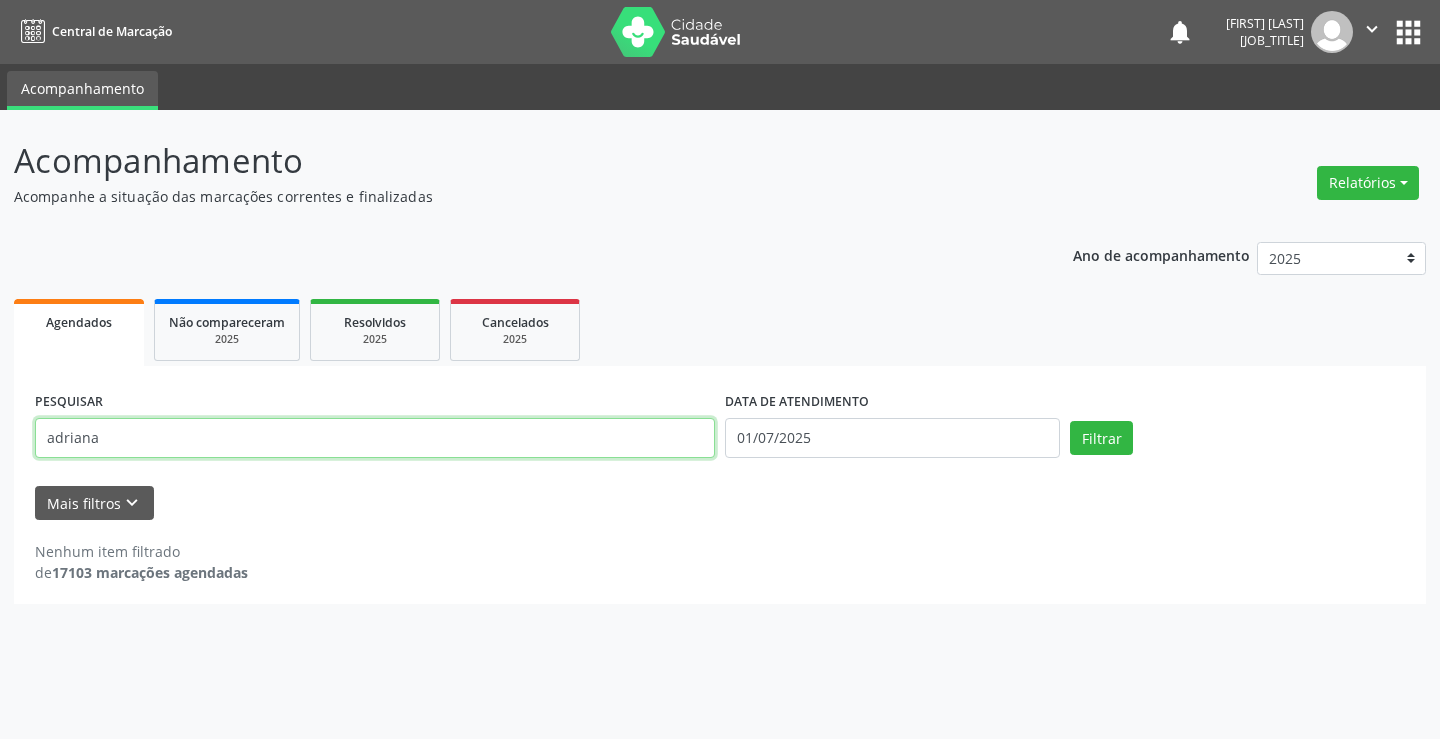 type on "adriana" 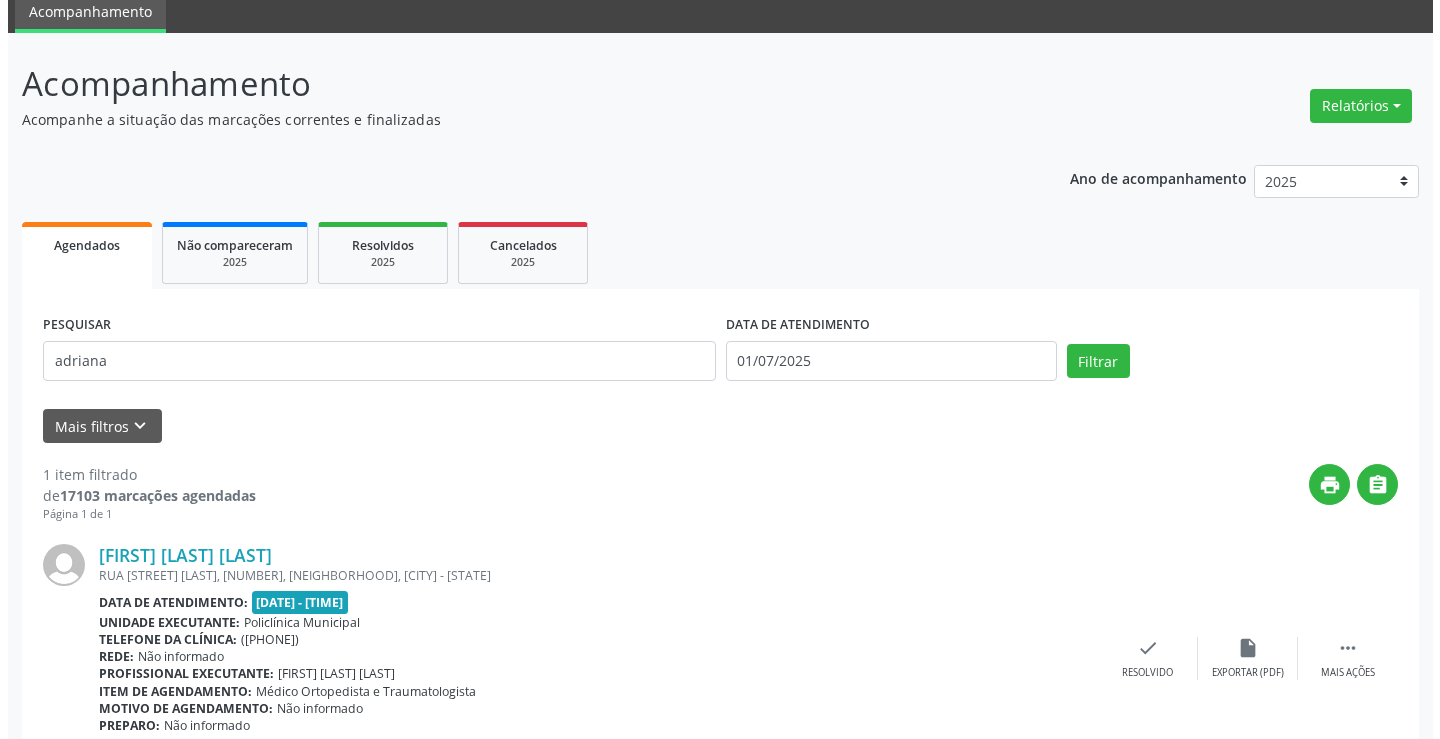 scroll, scrollTop: 166, scrollLeft: 0, axis: vertical 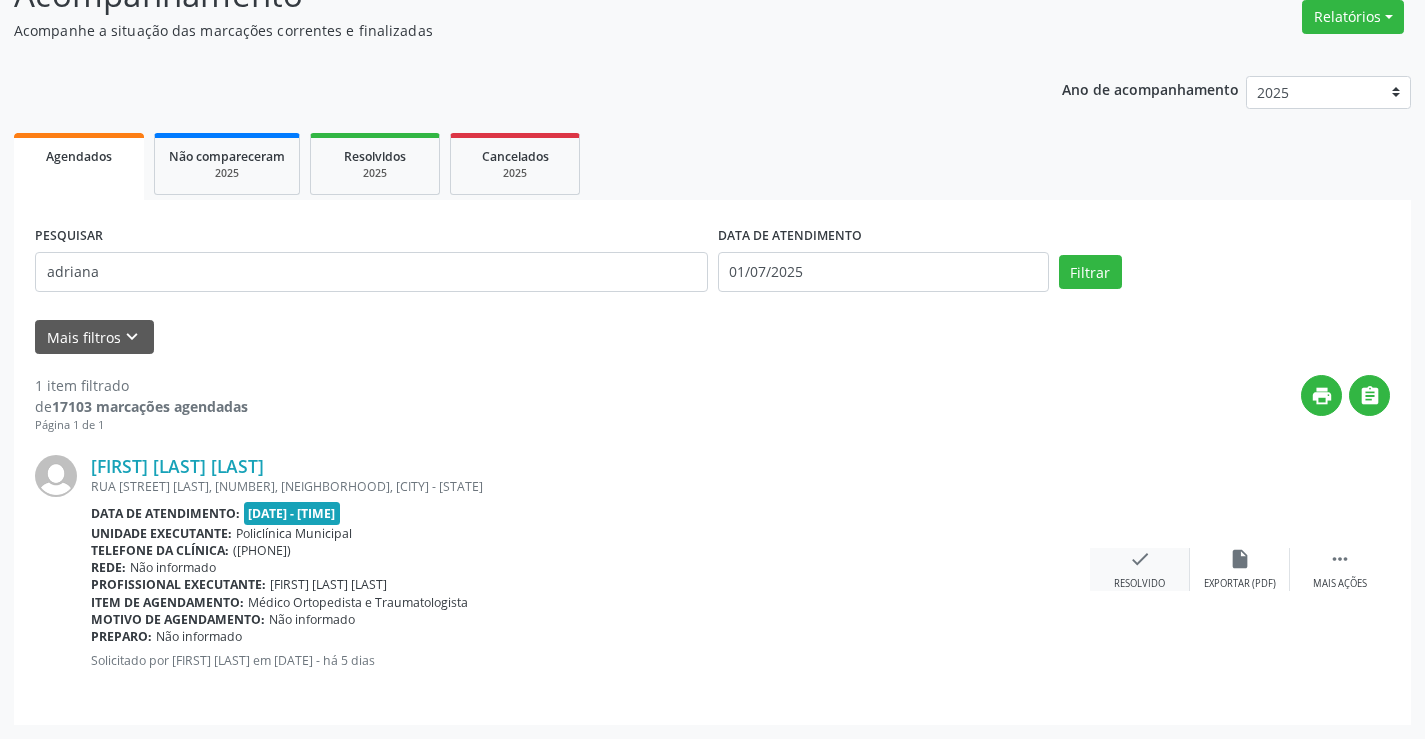 click on "check" at bounding box center (1240, 559) 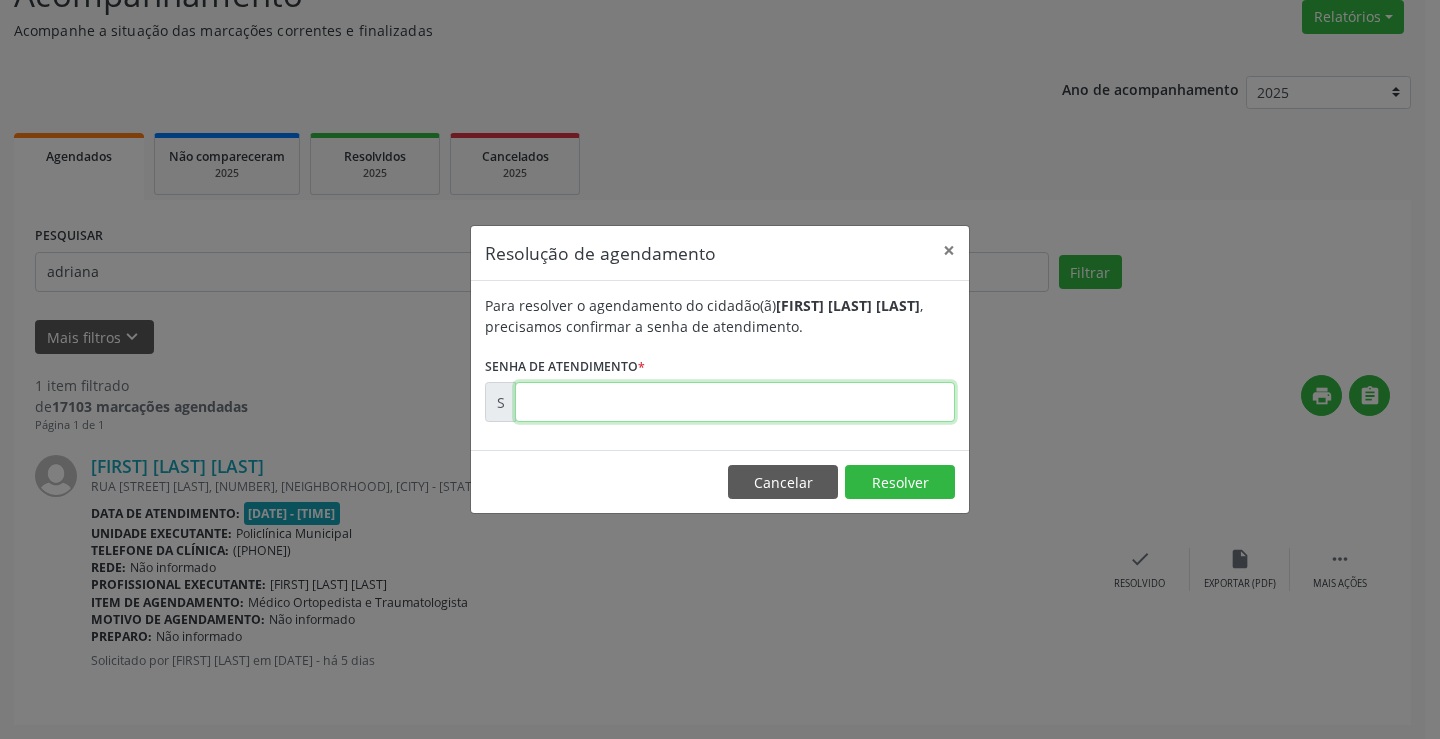 click at bounding box center (735, 402) 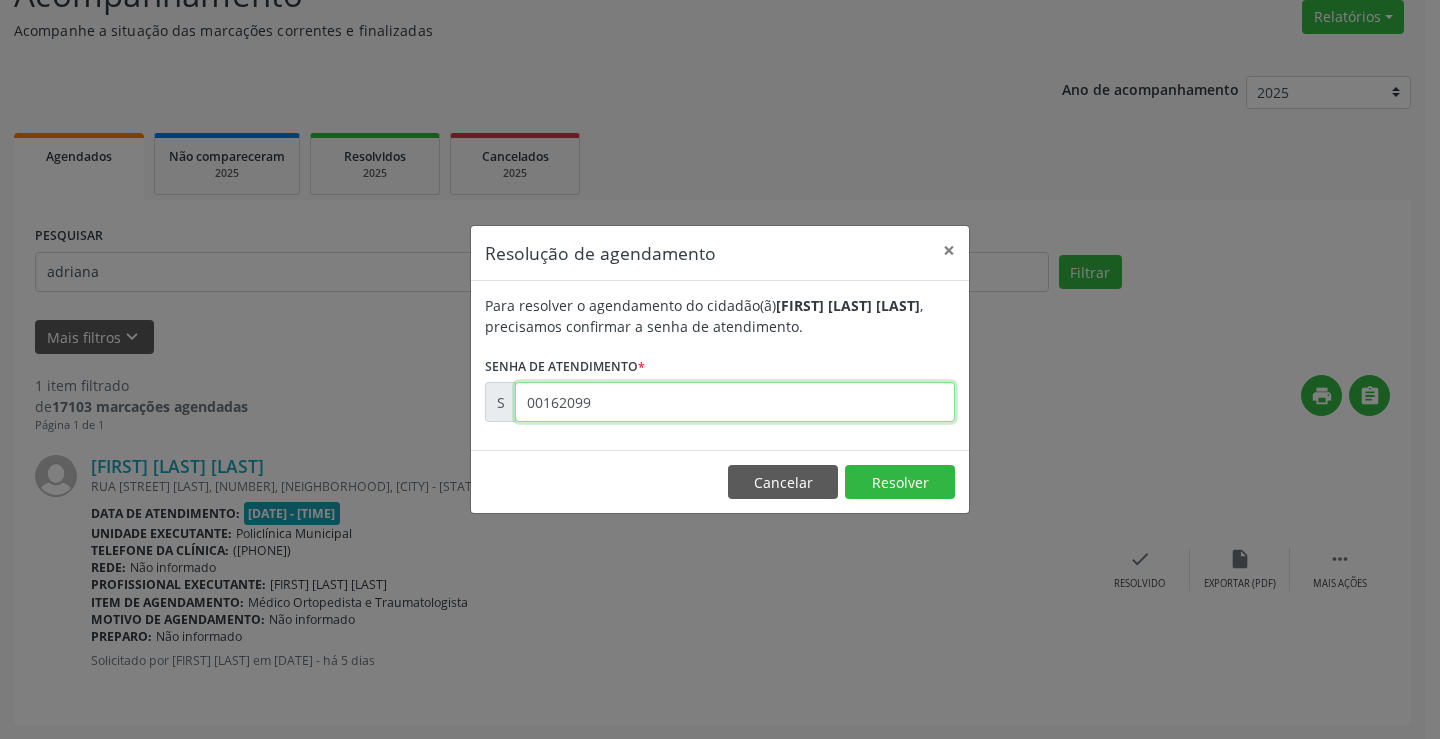 type on "00162099" 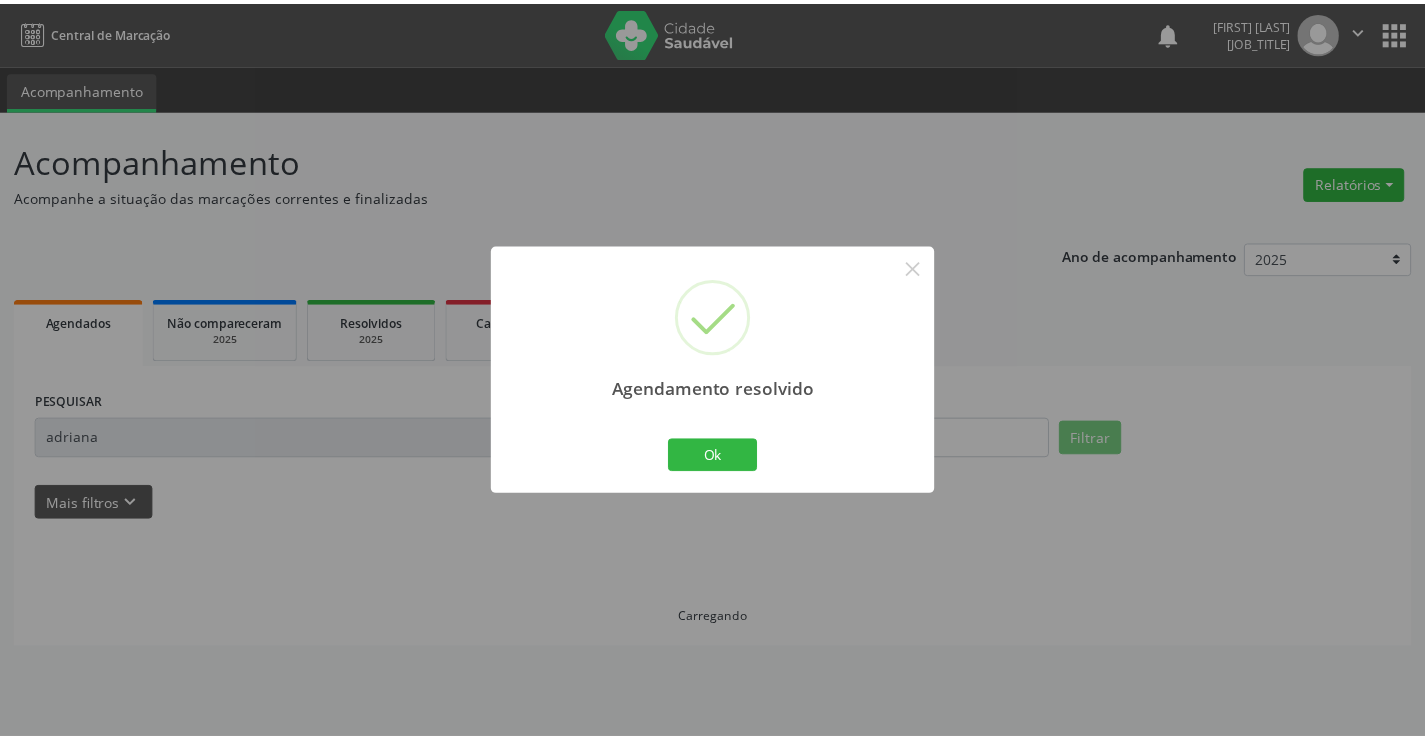 scroll, scrollTop: 0, scrollLeft: 0, axis: both 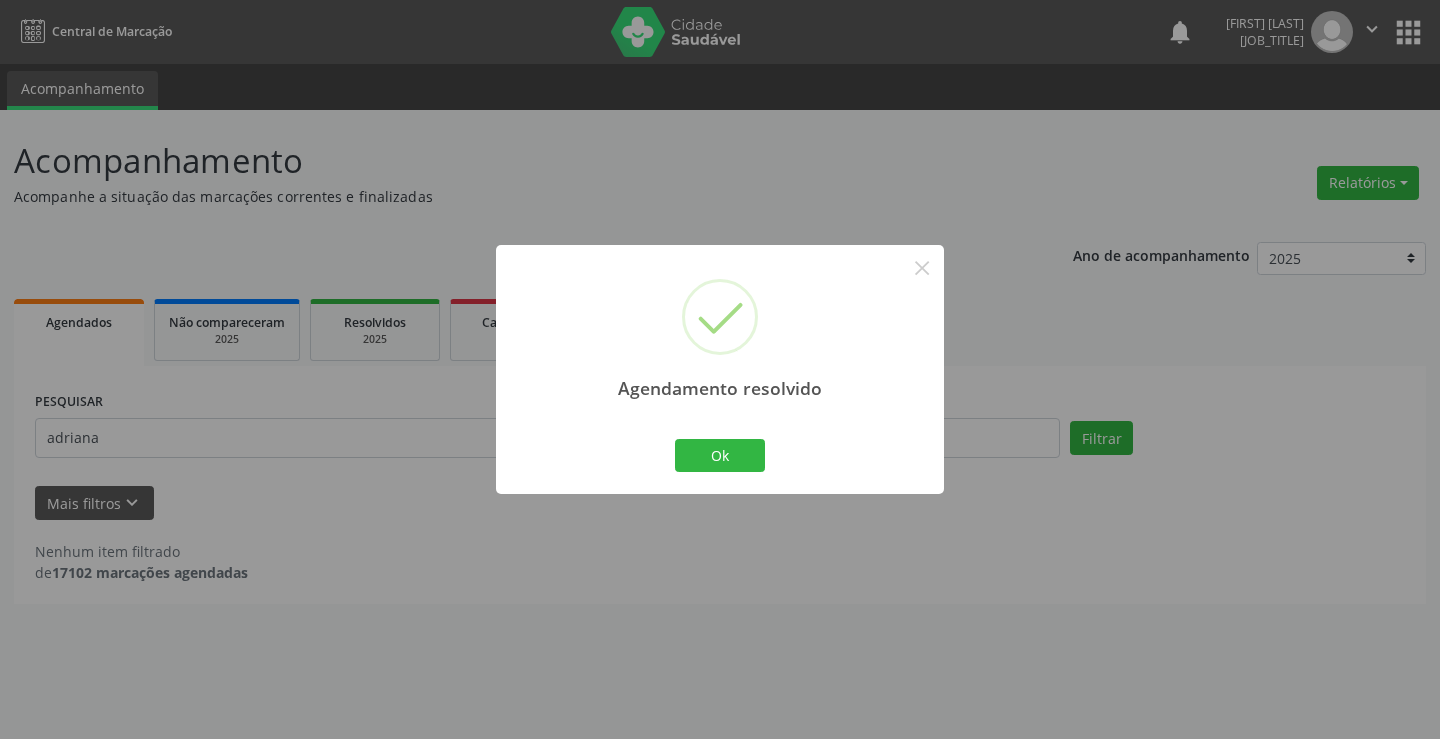 click on "Ok Cancel" at bounding box center [720, 455] 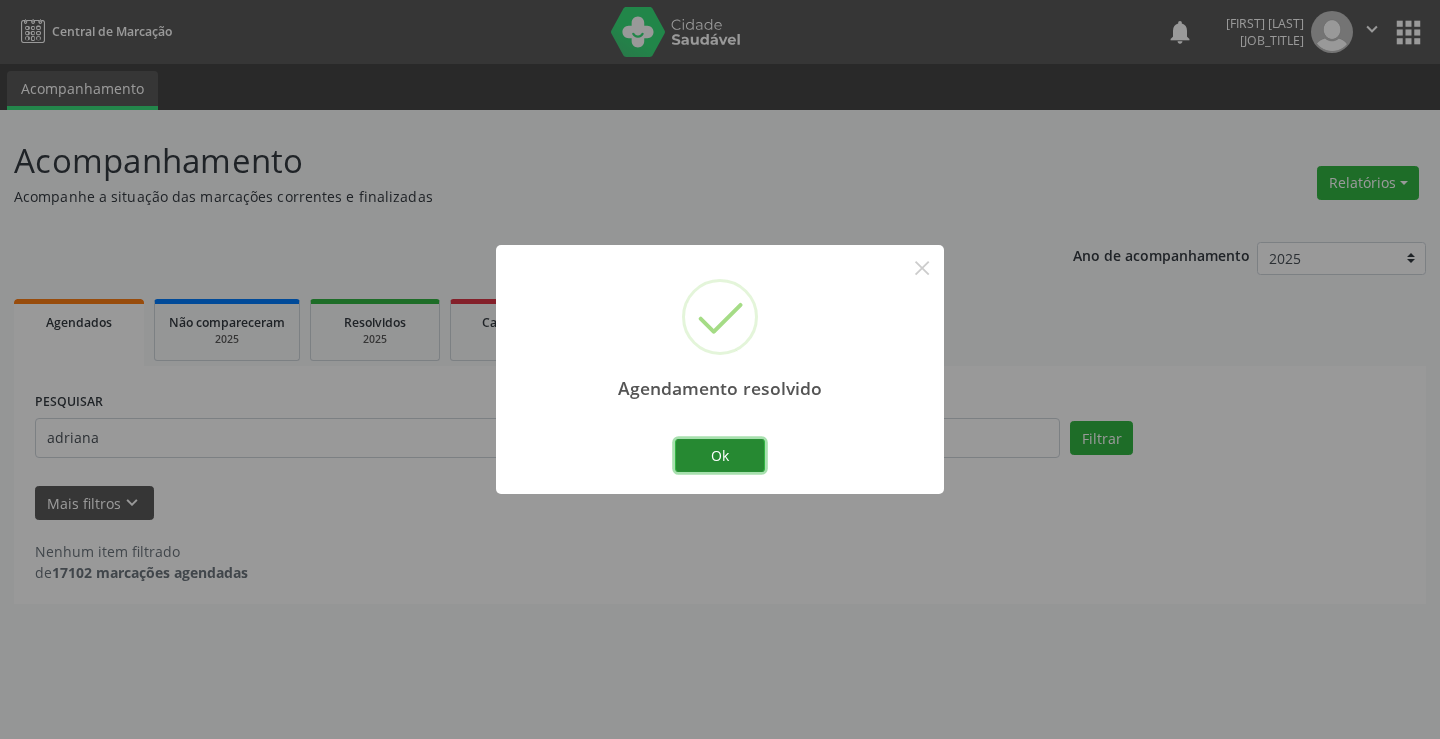 click on "Ok" at bounding box center (720, 456) 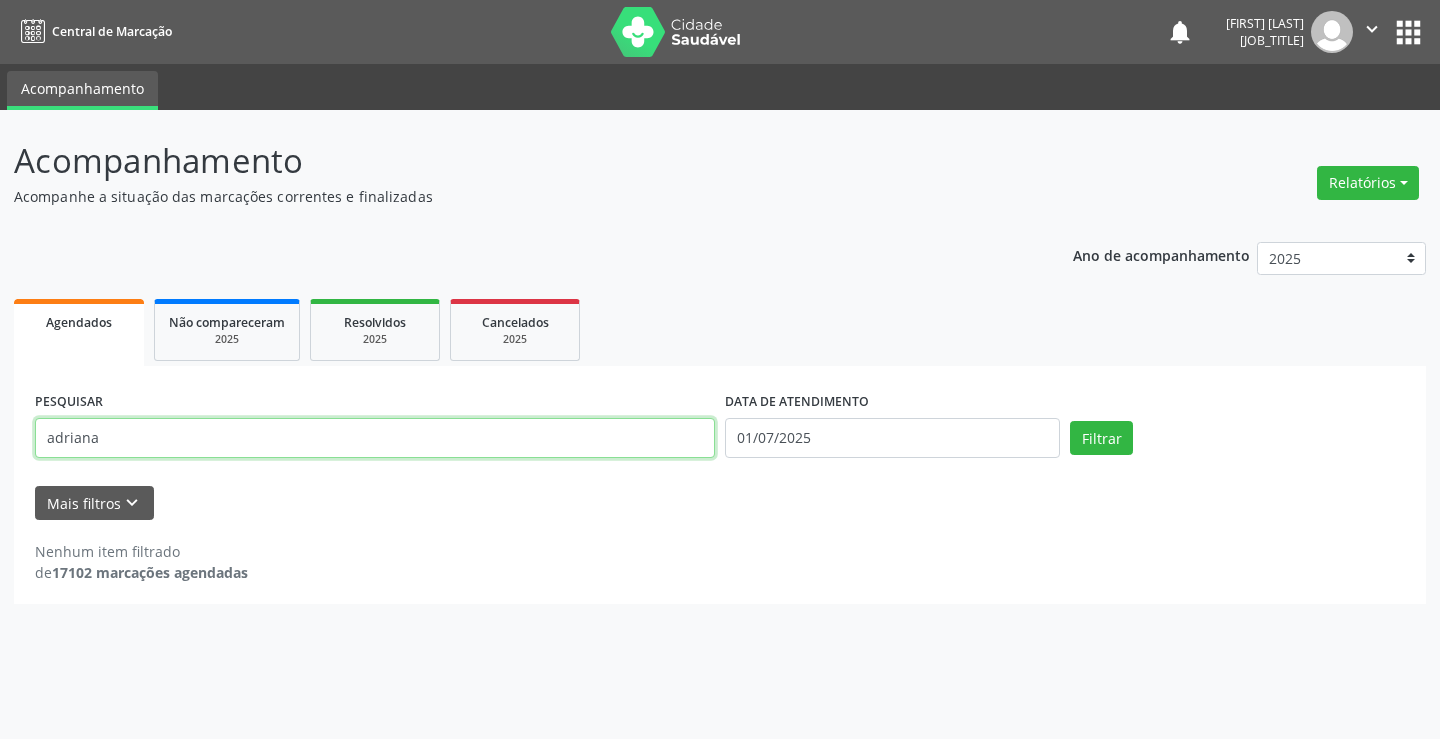 click on "adriana" at bounding box center (375, 438) 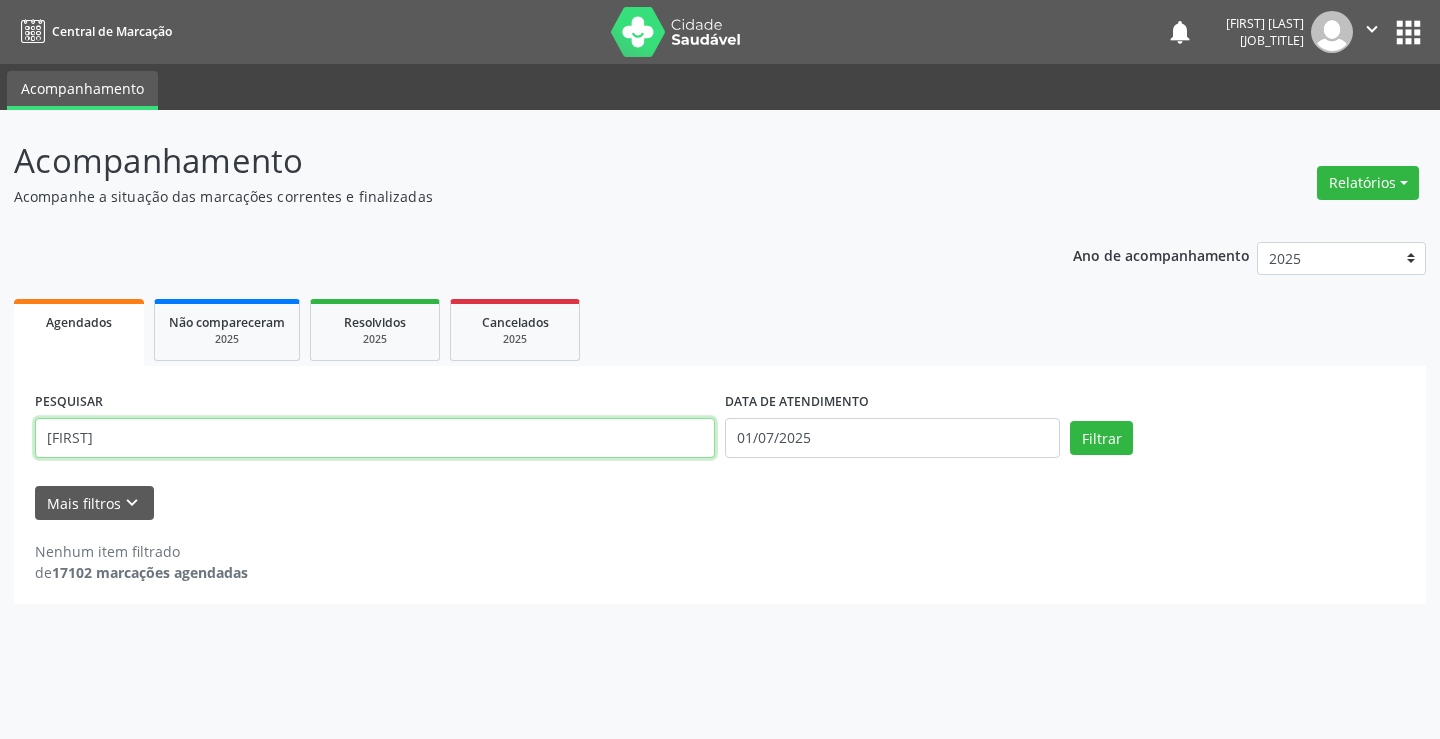 type on "[FIRST]" 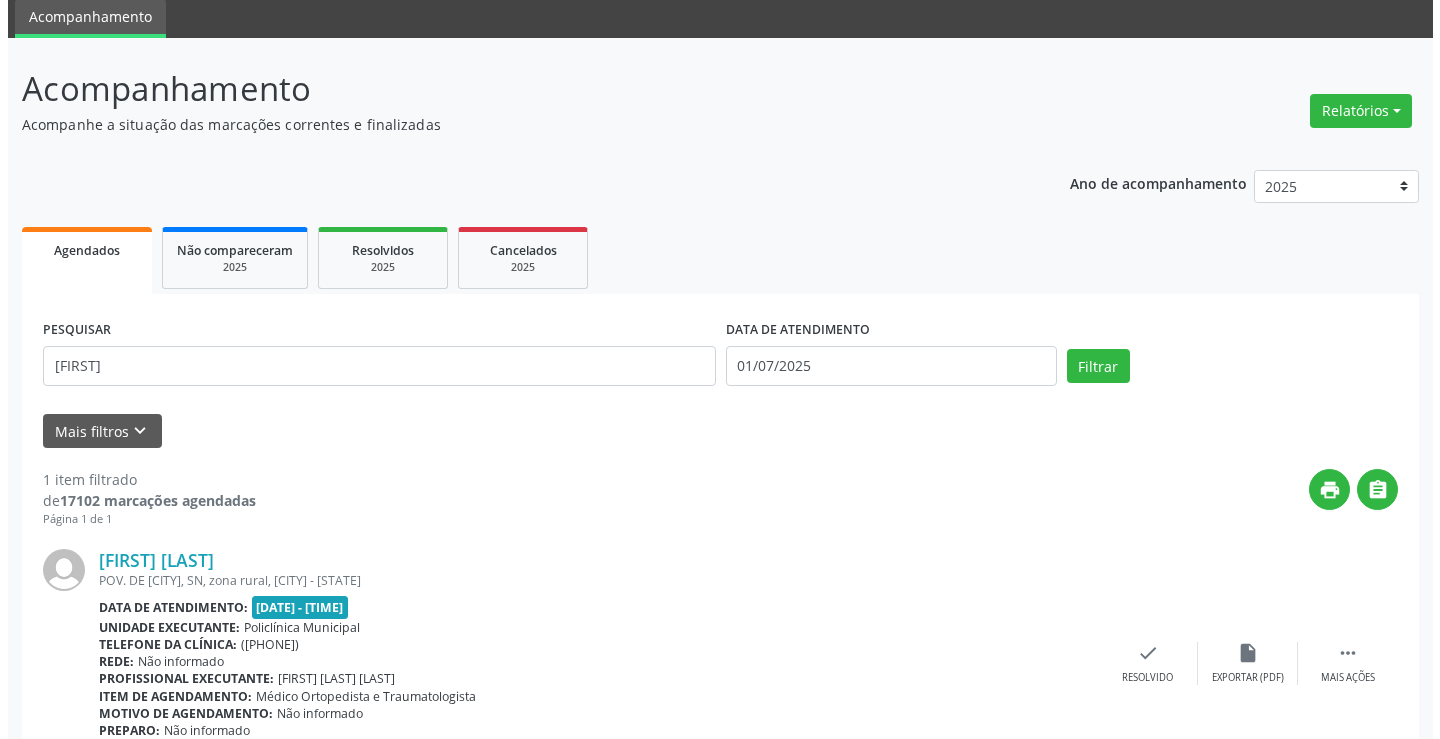 scroll, scrollTop: 166, scrollLeft: 0, axis: vertical 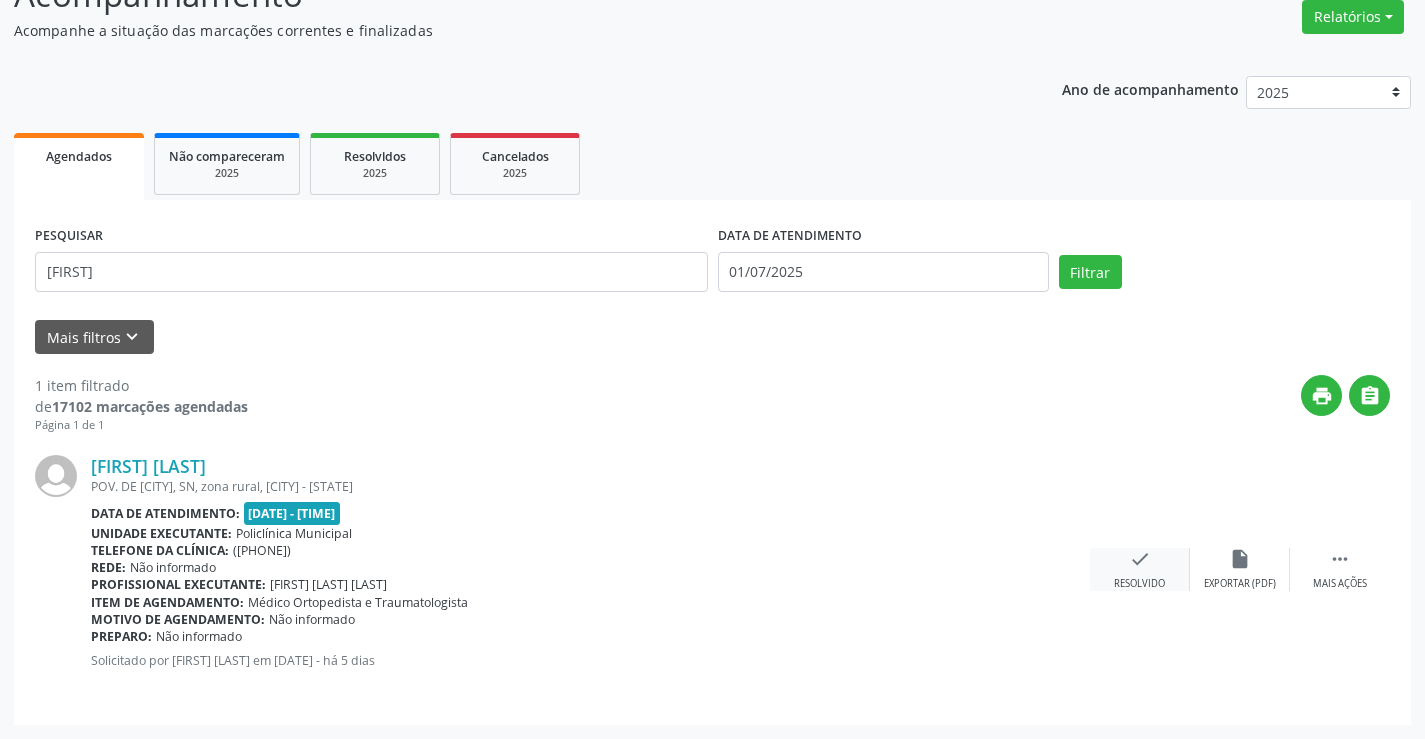 click on "check
Resolvido" at bounding box center [1140, 569] 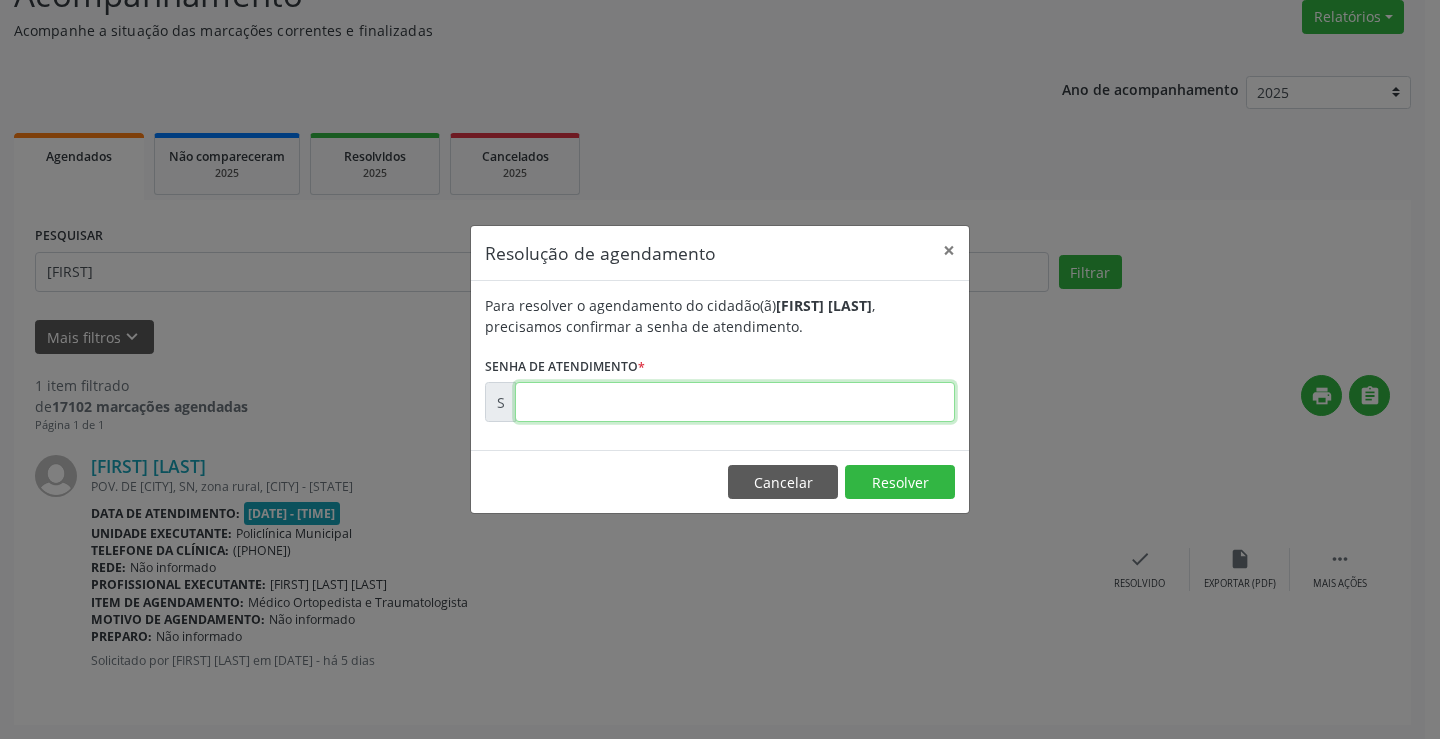 click at bounding box center [735, 402] 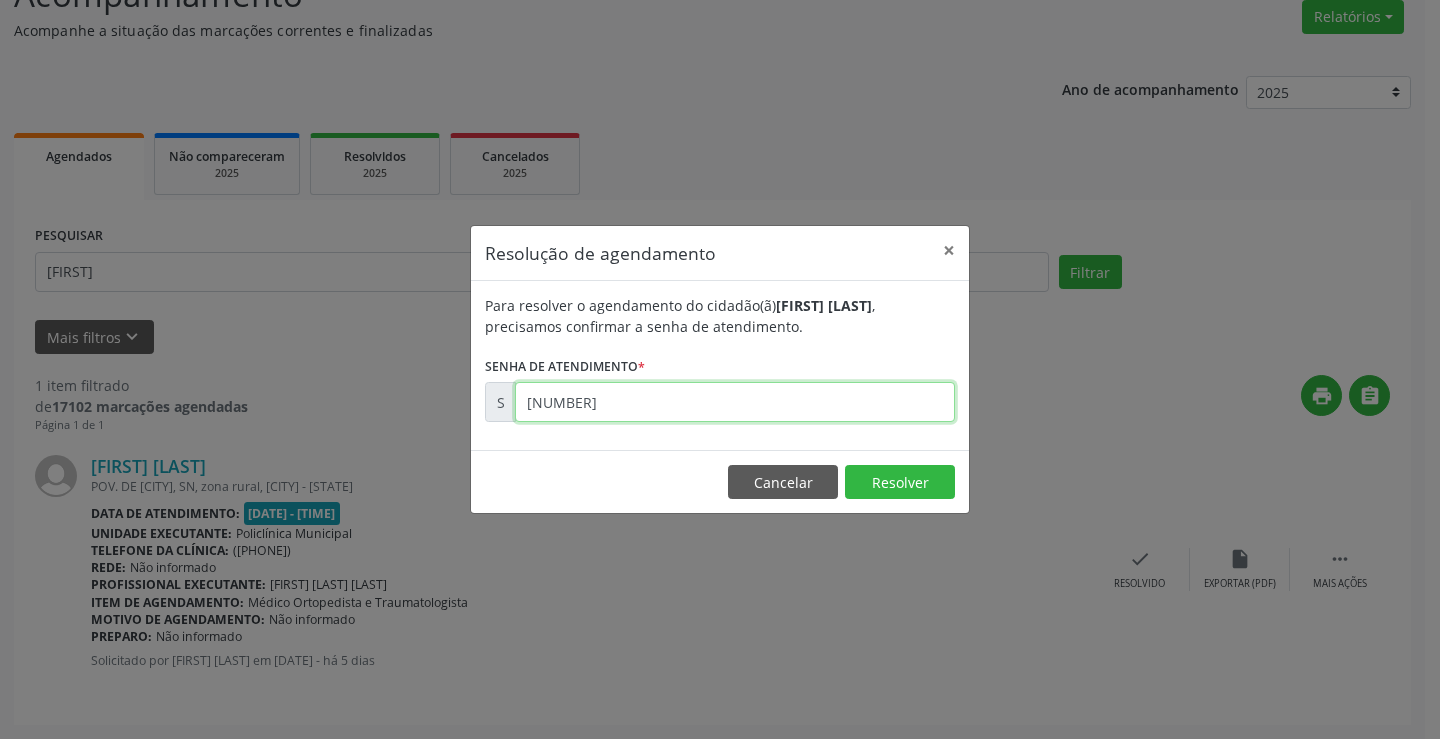 type on "[NUMBER]" 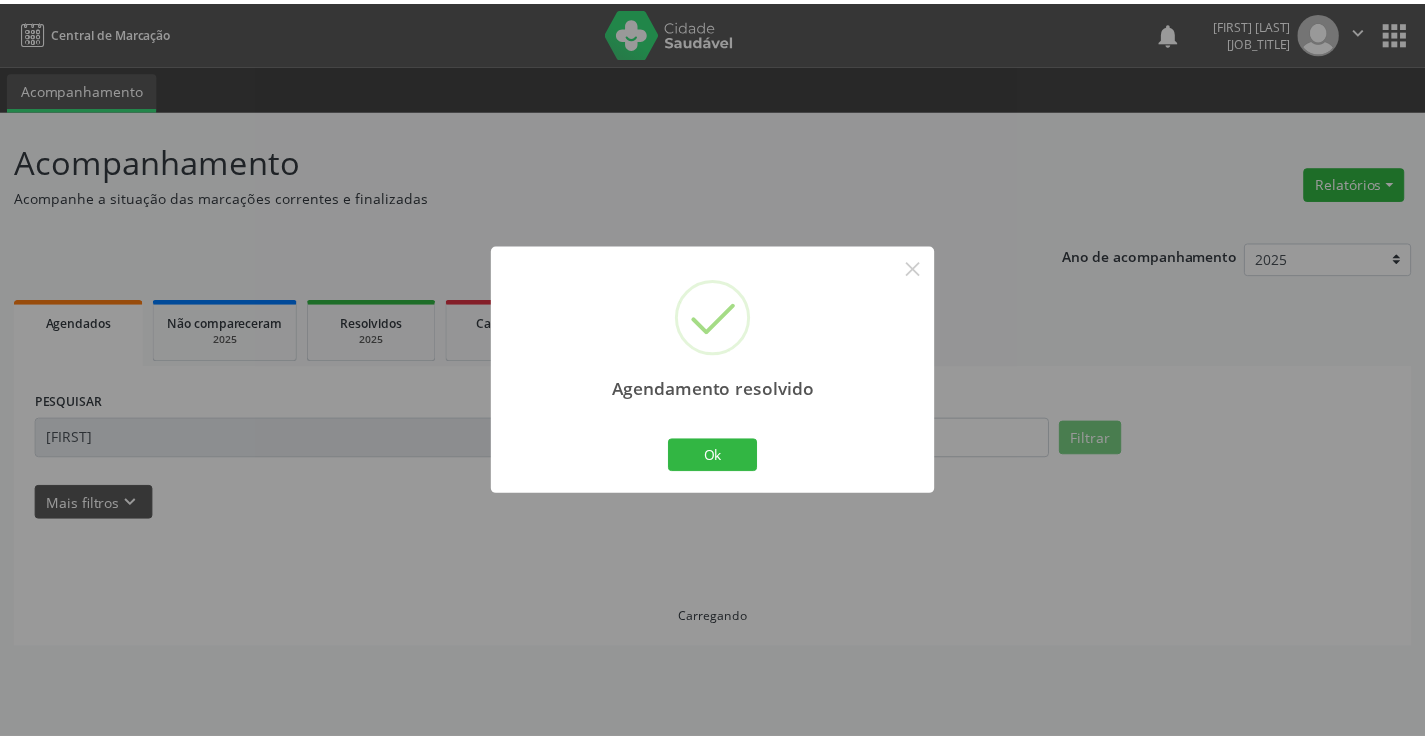 scroll, scrollTop: 0, scrollLeft: 0, axis: both 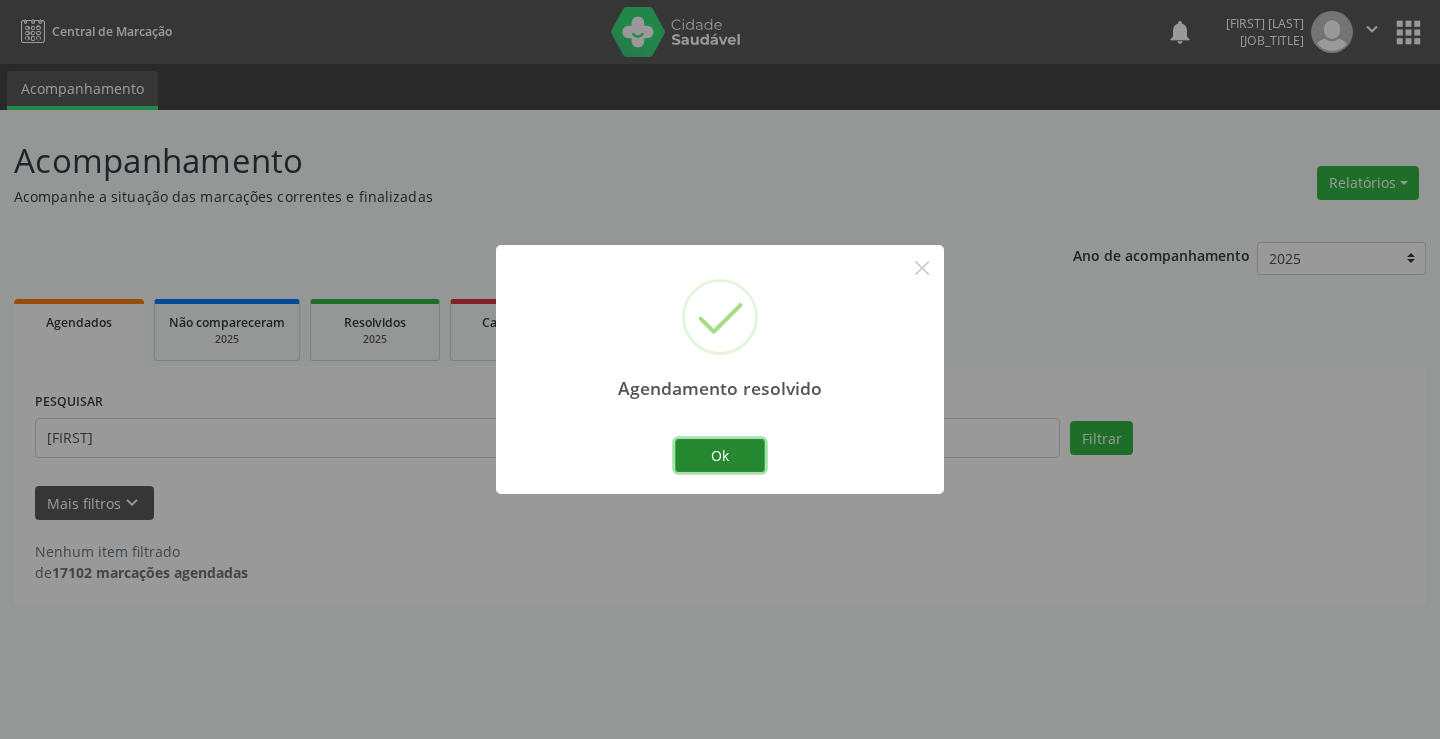 click on "Ok" at bounding box center (720, 456) 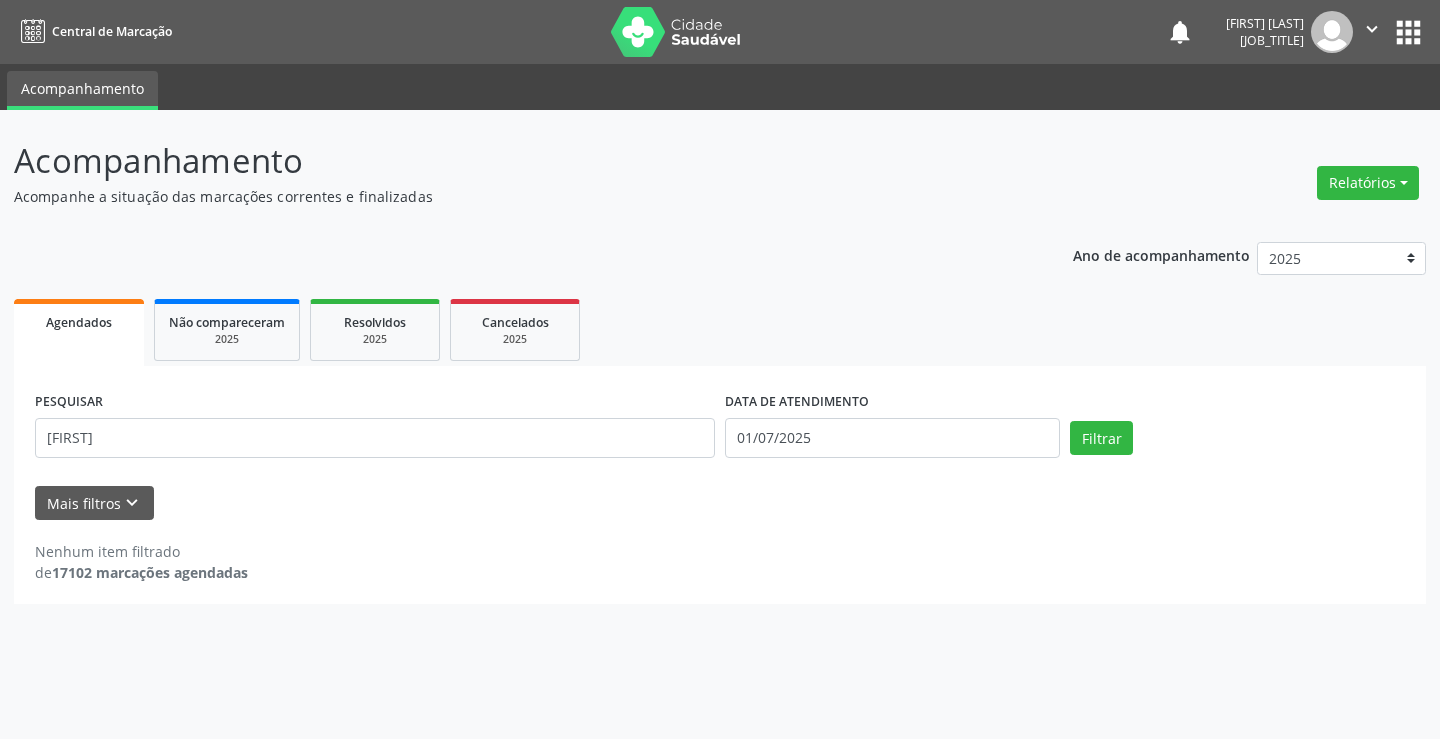 click on "PESQUISAR
[FIRST]" at bounding box center (375, 429) 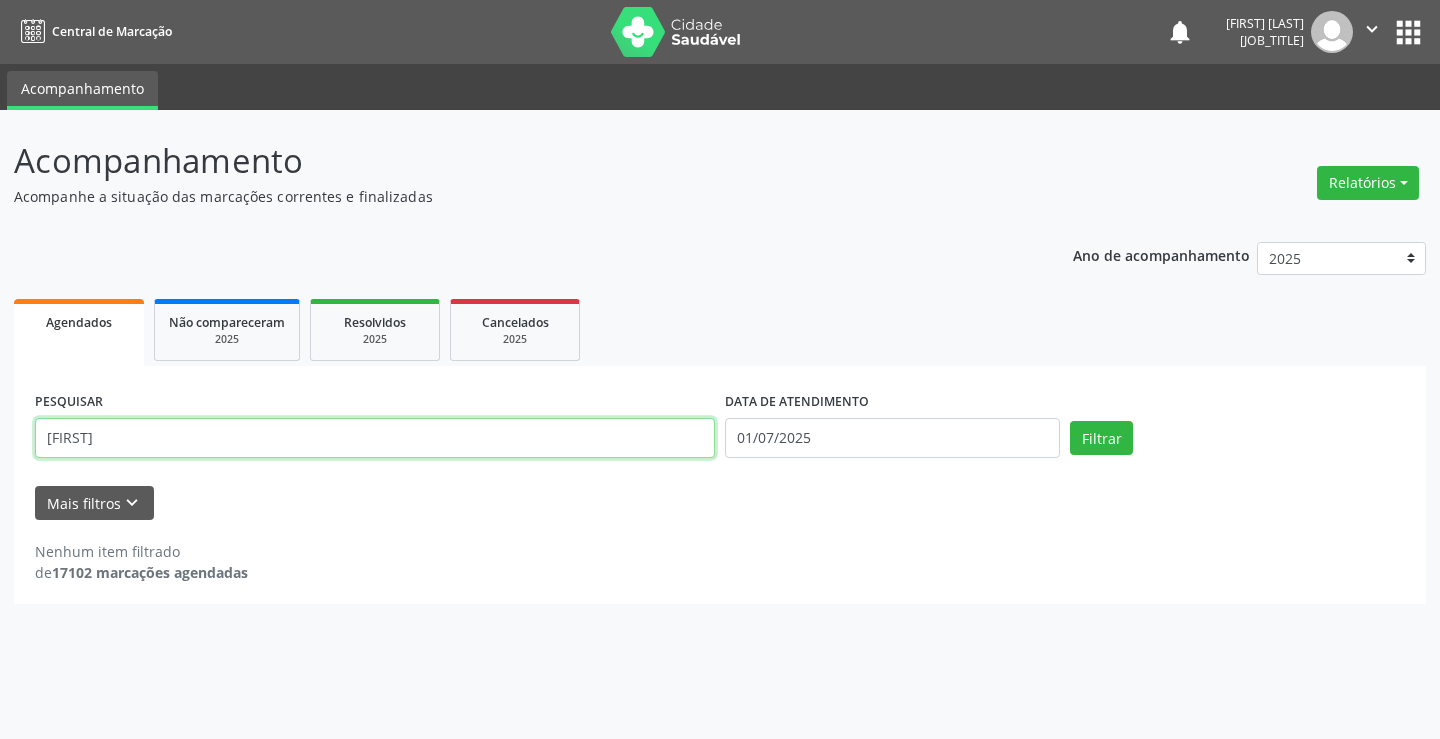 click on "[FIRST]" at bounding box center [375, 438] 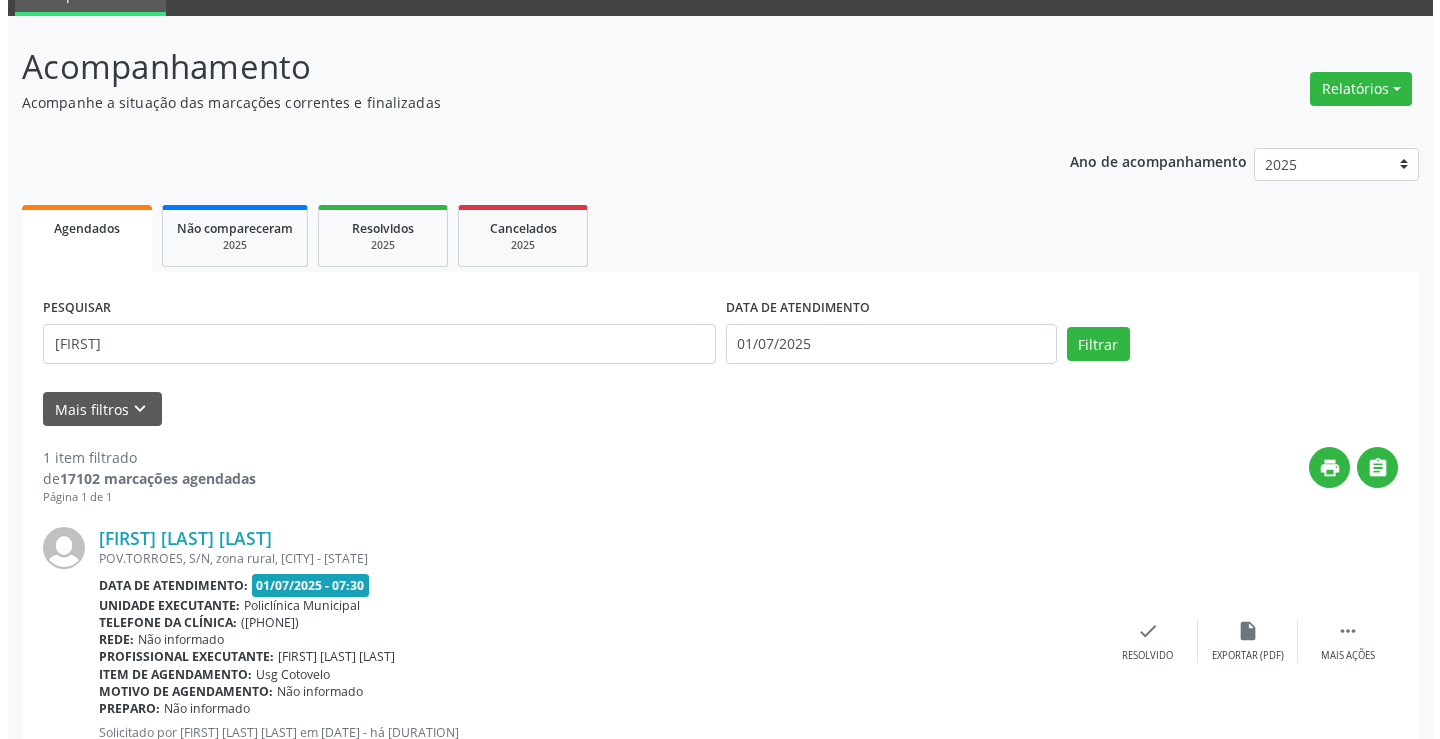 scroll, scrollTop: 166, scrollLeft: 0, axis: vertical 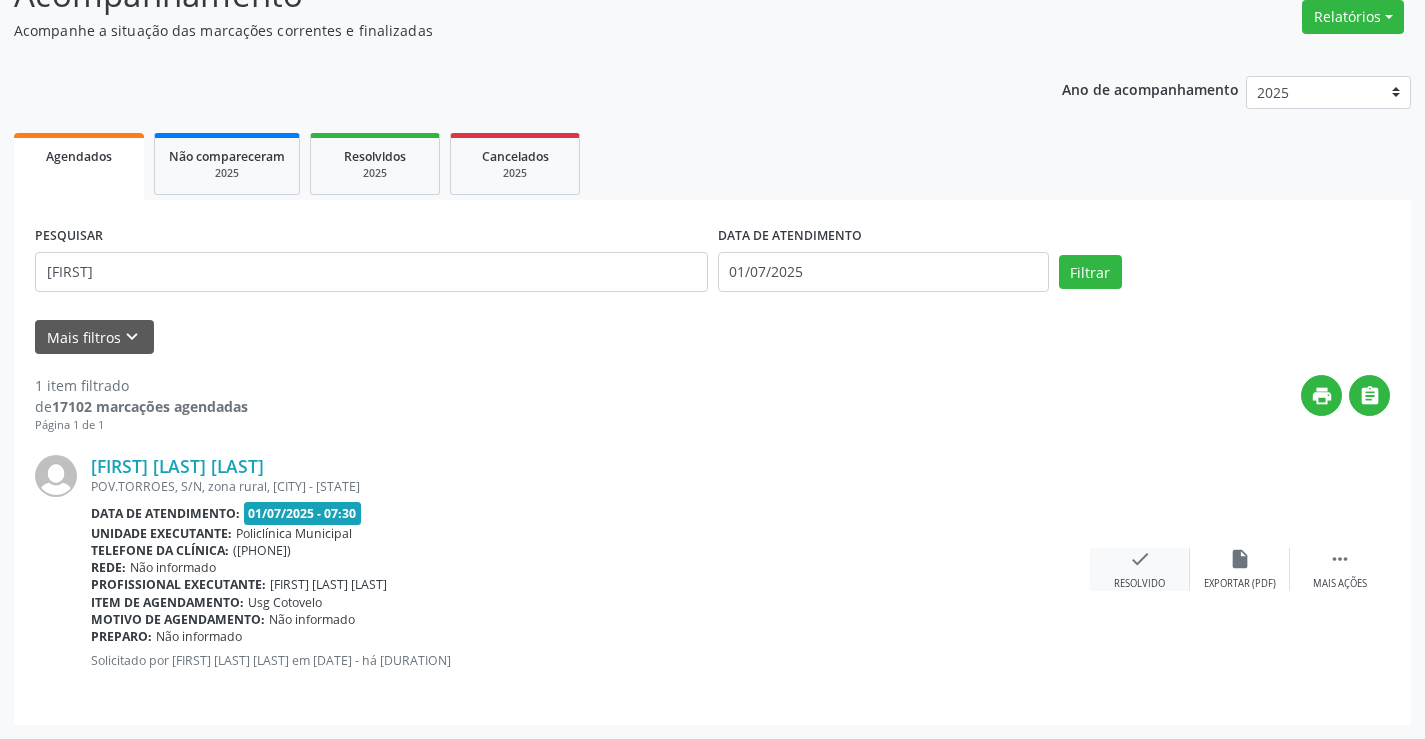 click on "check
Resolvido" at bounding box center [1140, 569] 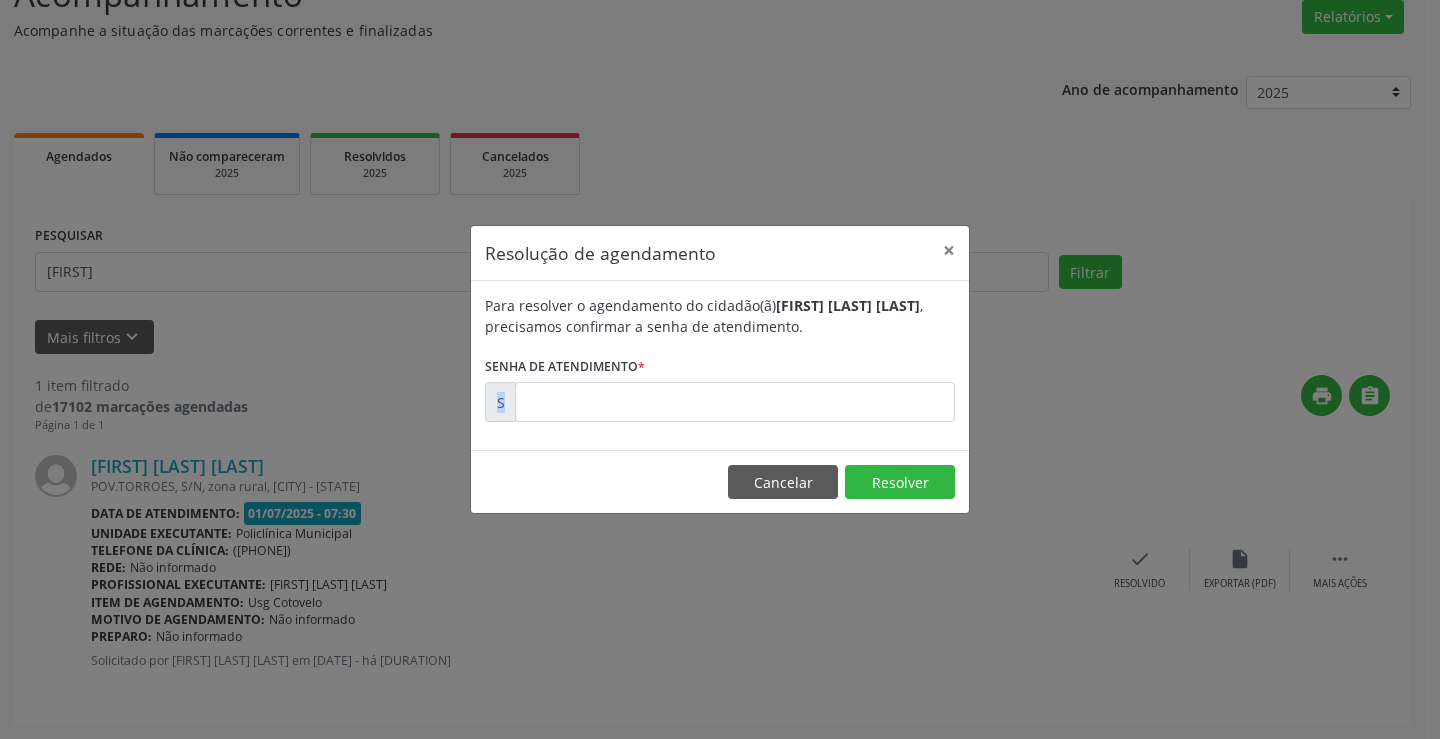 click on "Para resolver o agendamento do cidadão(ã)  [FIRST] [LAST] ,
precisamos confirmar a senha de atendimento.
Senha de atendimento
*
S" at bounding box center [720, 365] 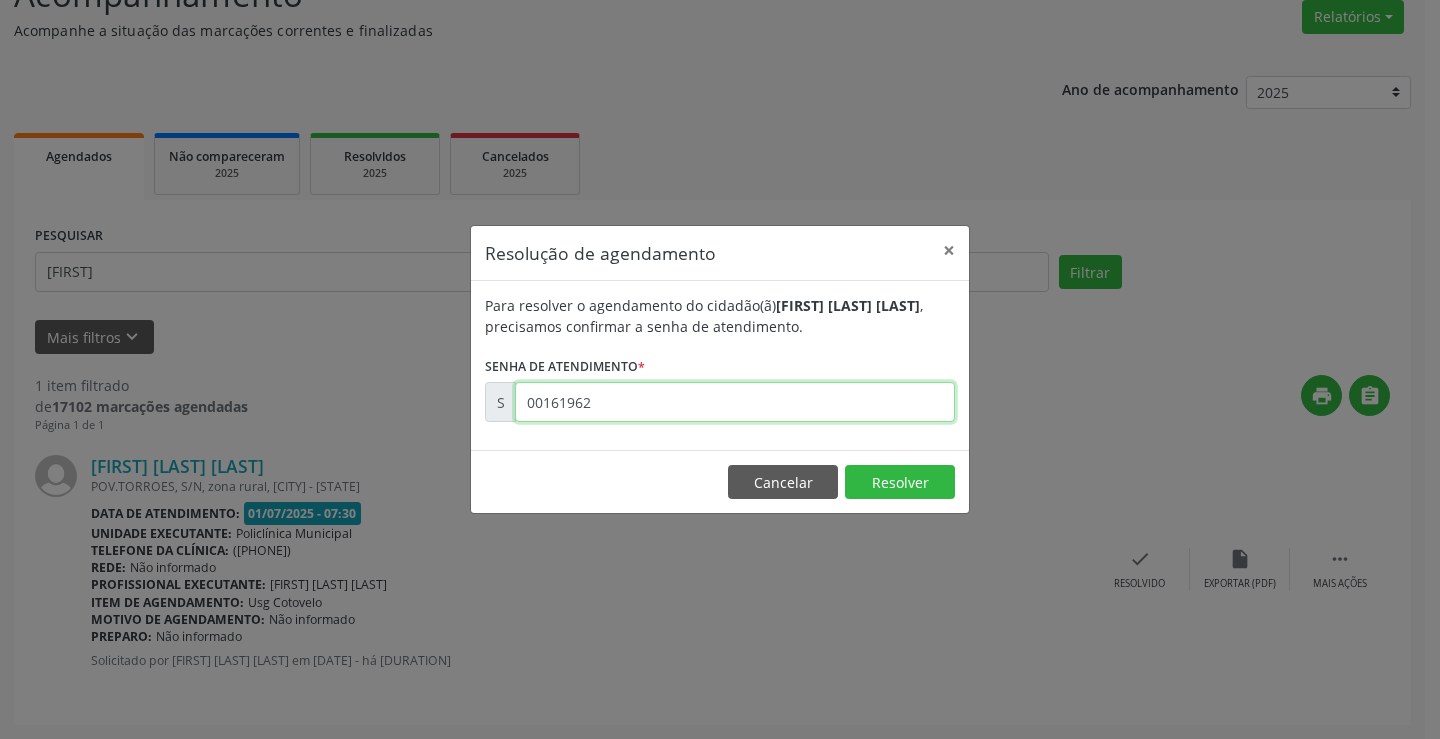 type on "00161962" 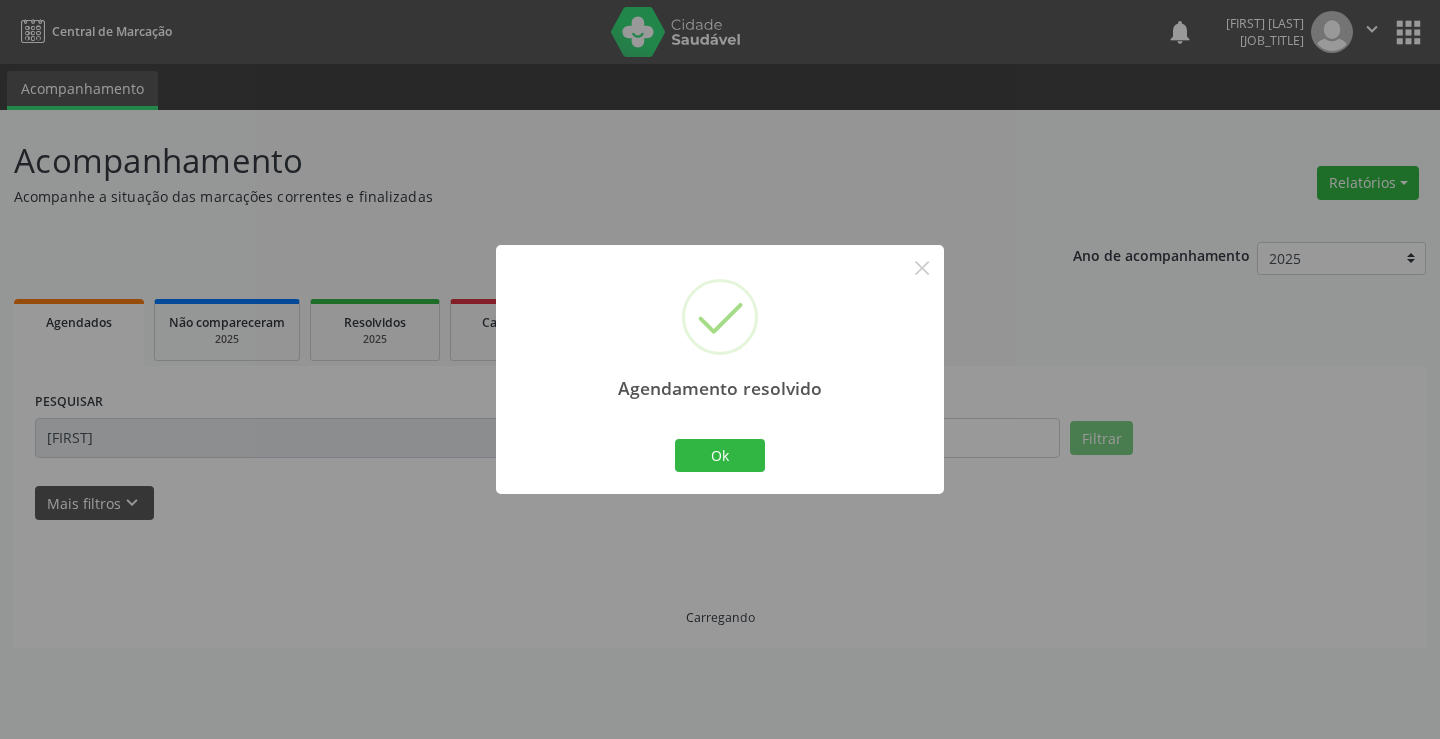 scroll, scrollTop: 0, scrollLeft: 0, axis: both 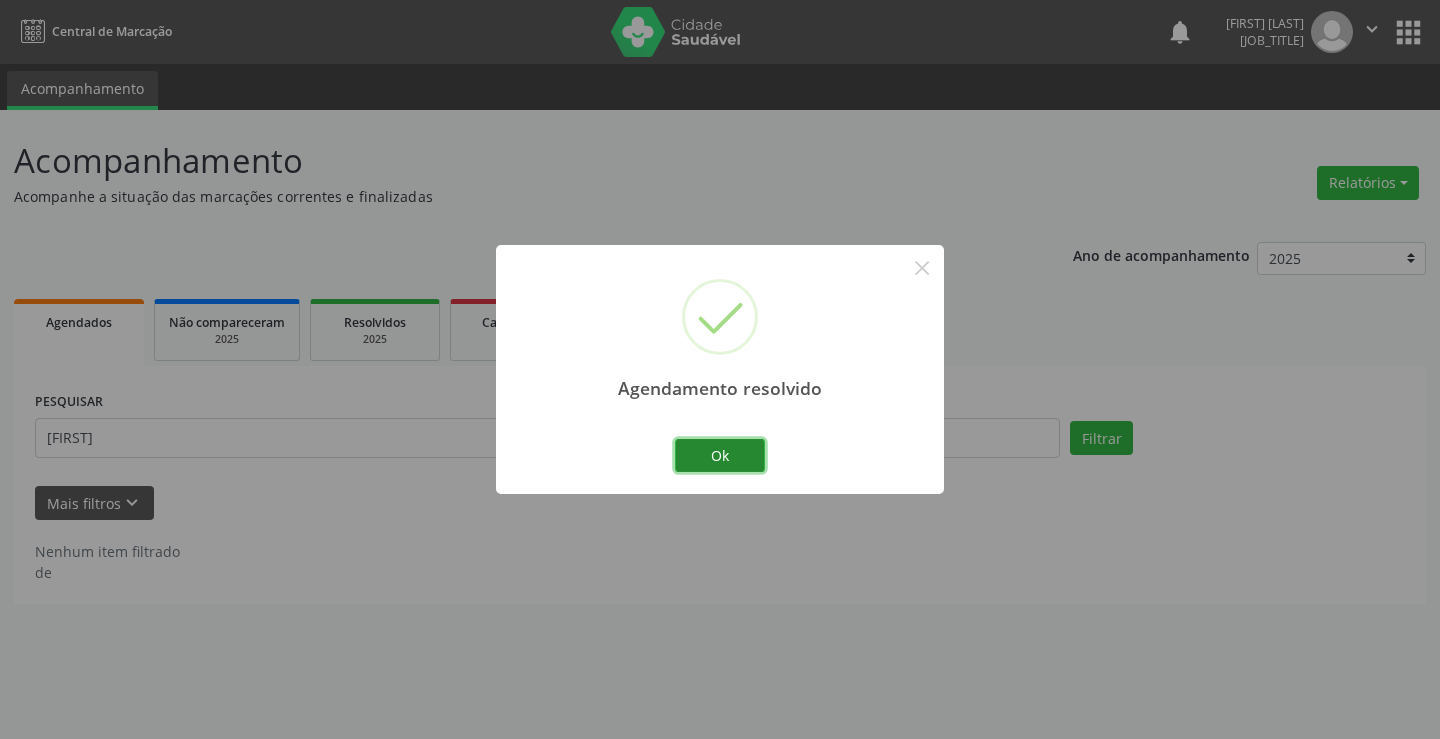 click on "Ok" at bounding box center [720, 456] 